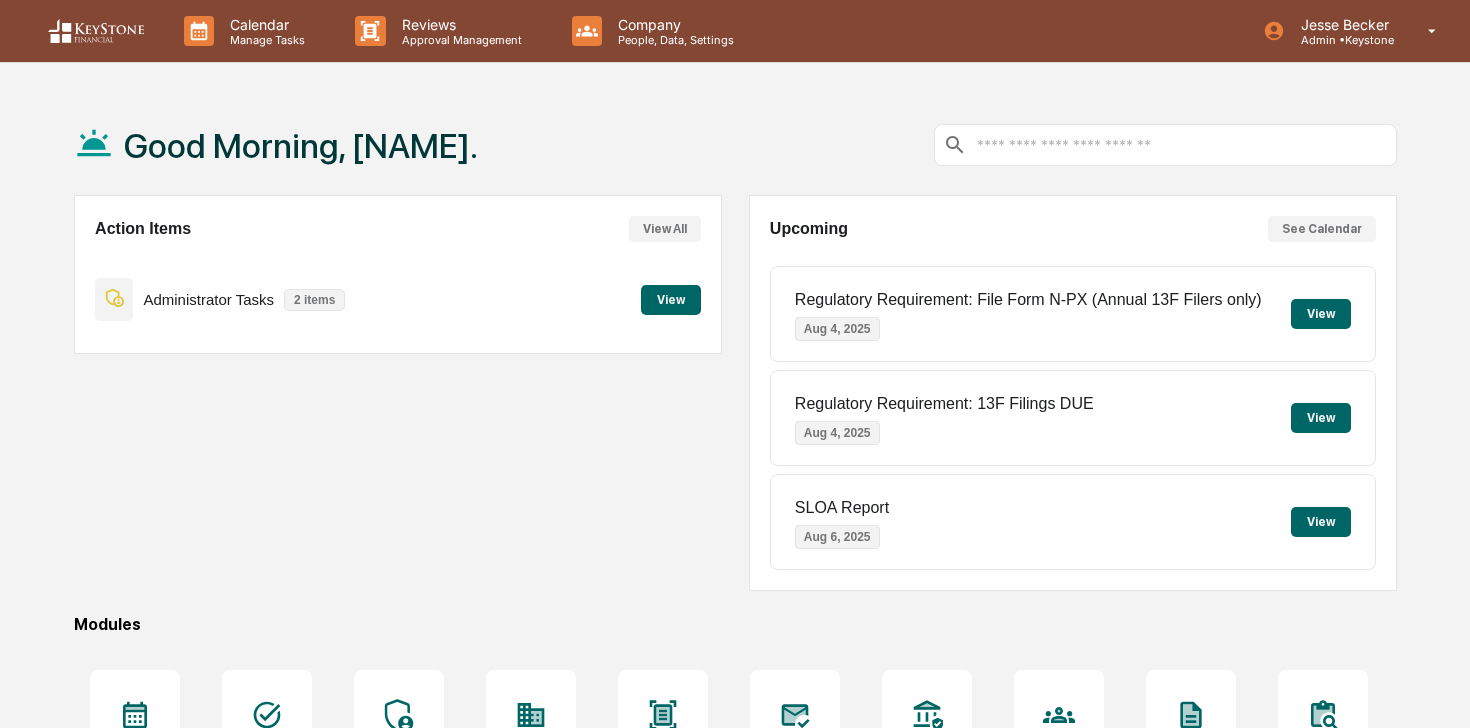 scroll, scrollTop: 0, scrollLeft: 0, axis: both 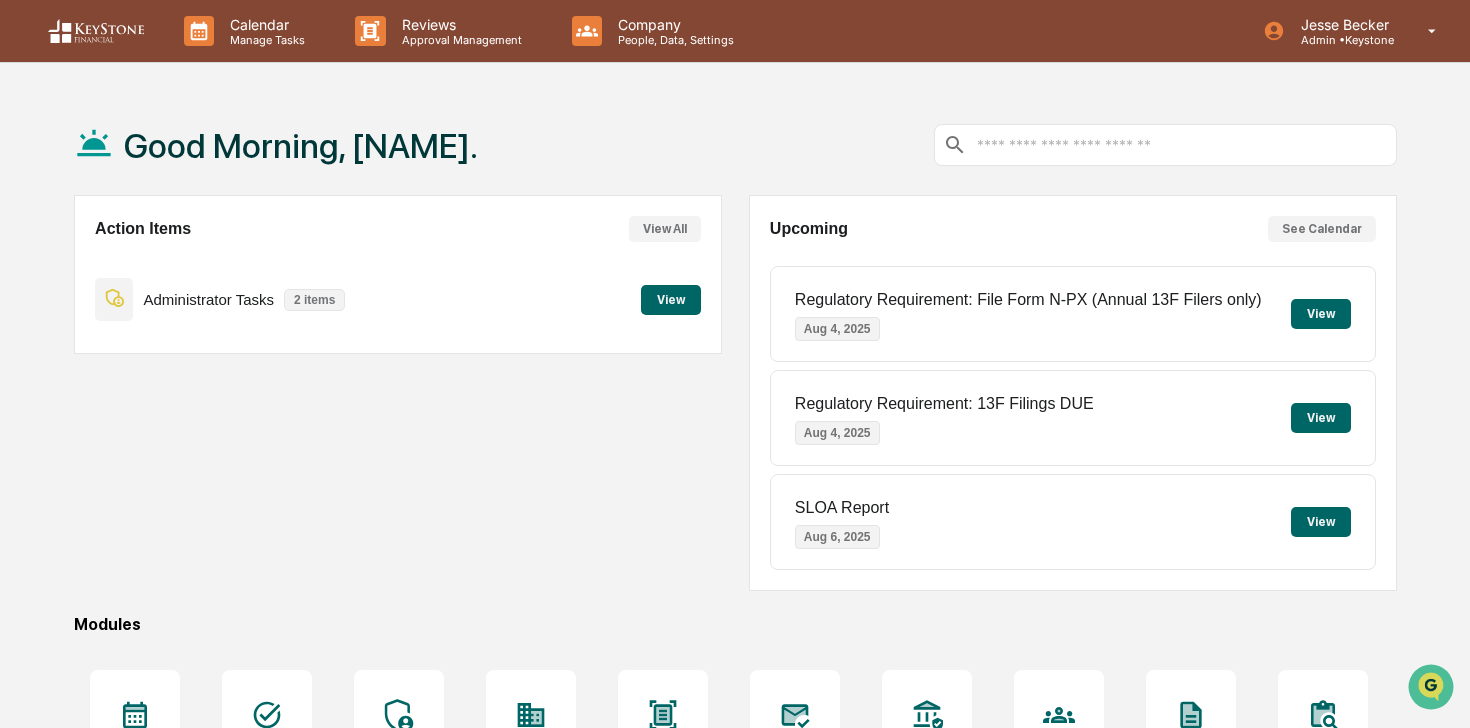 click on "View" at bounding box center [671, 300] 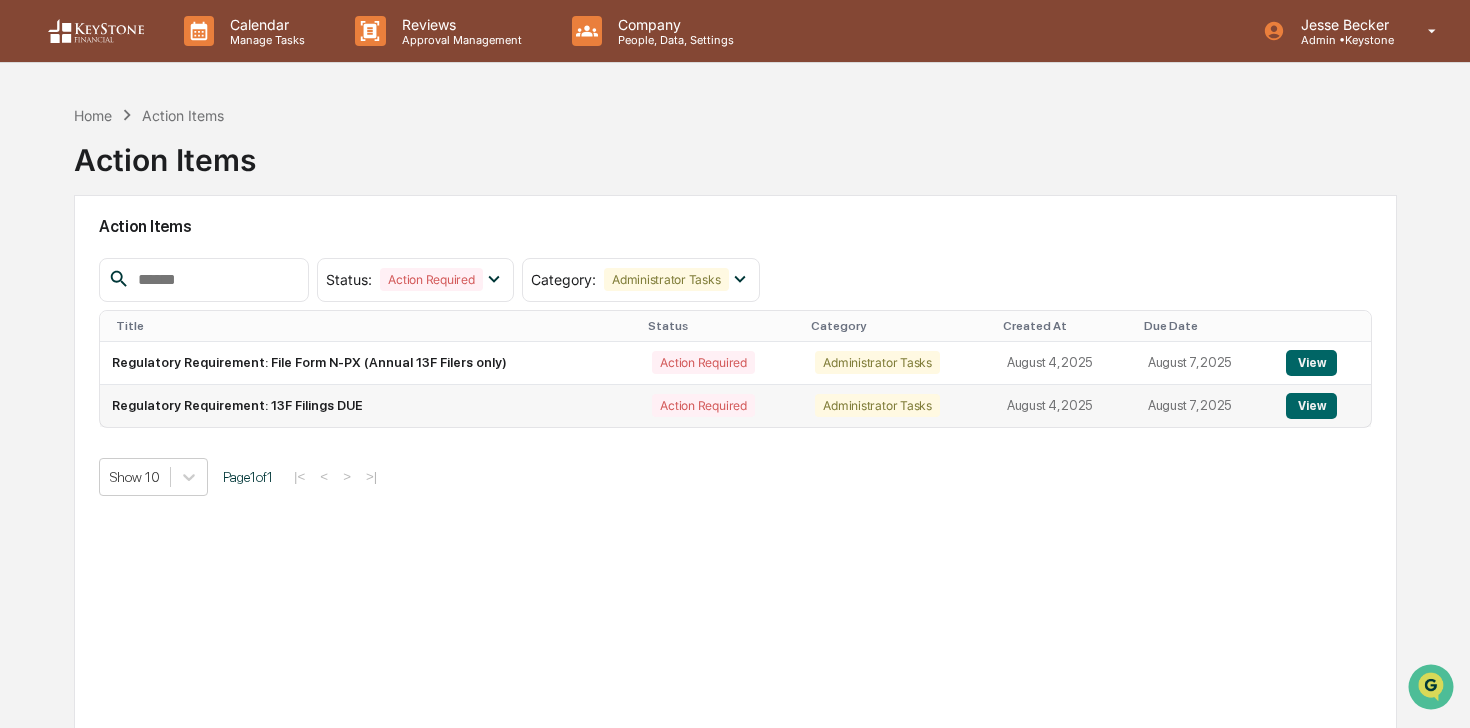 click on "View" at bounding box center [1311, 406] 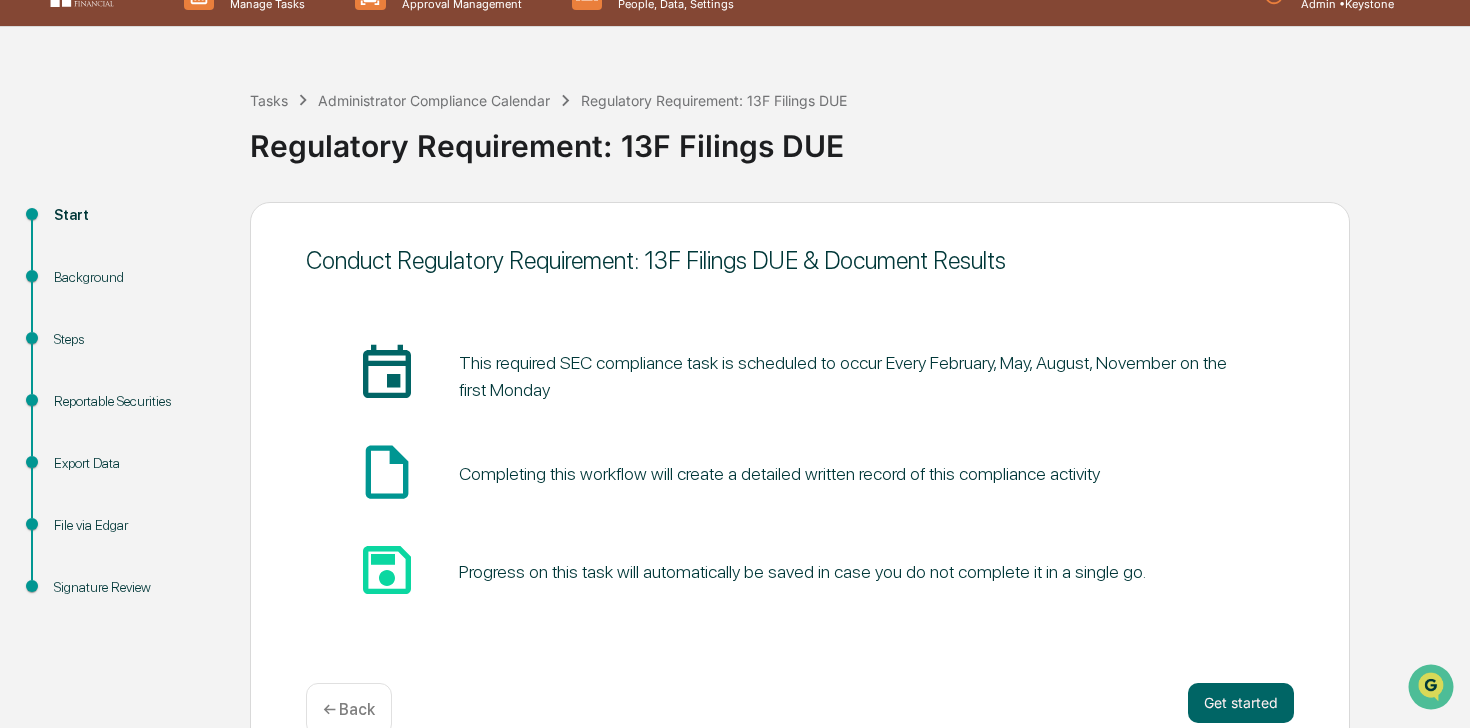 scroll, scrollTop: 78, scrollLeft: 0, axis: vertical 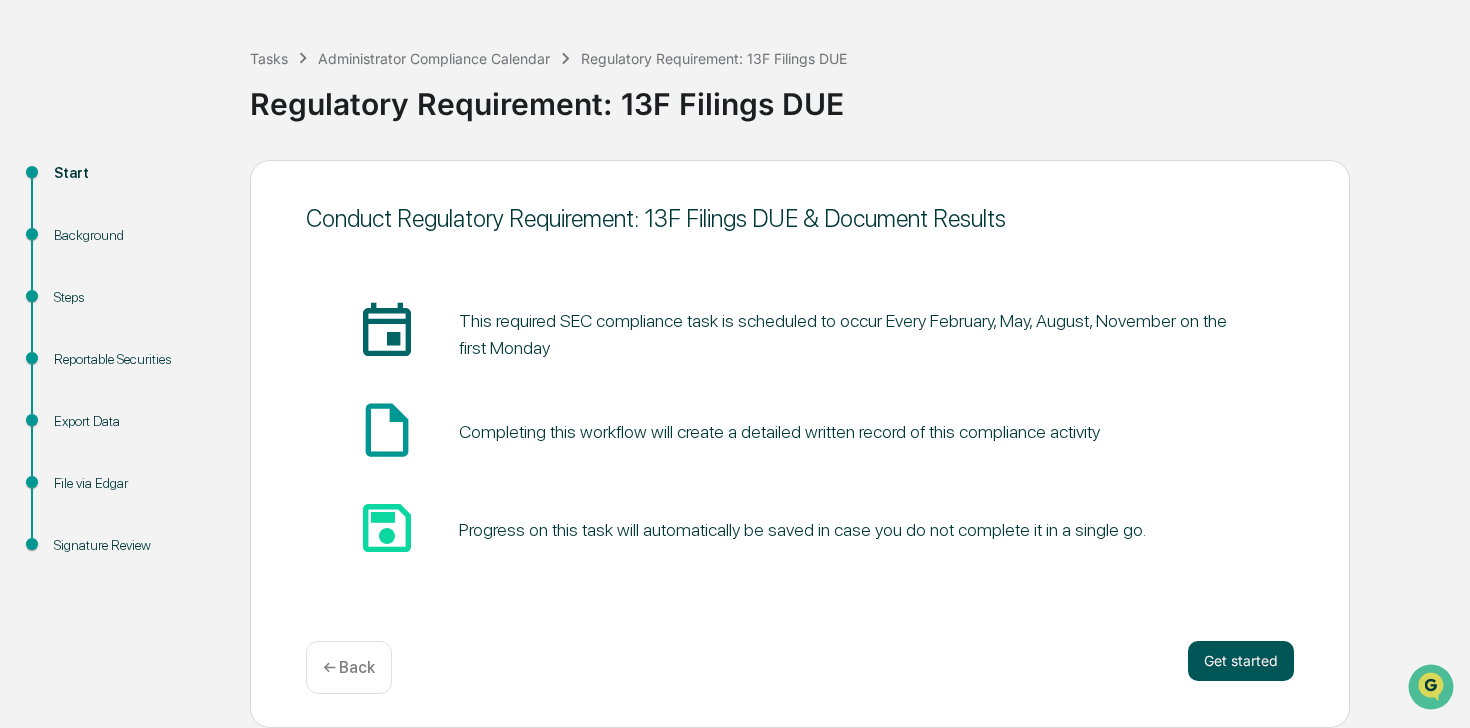 click on "Get started" at bounding box center (1241, 661) 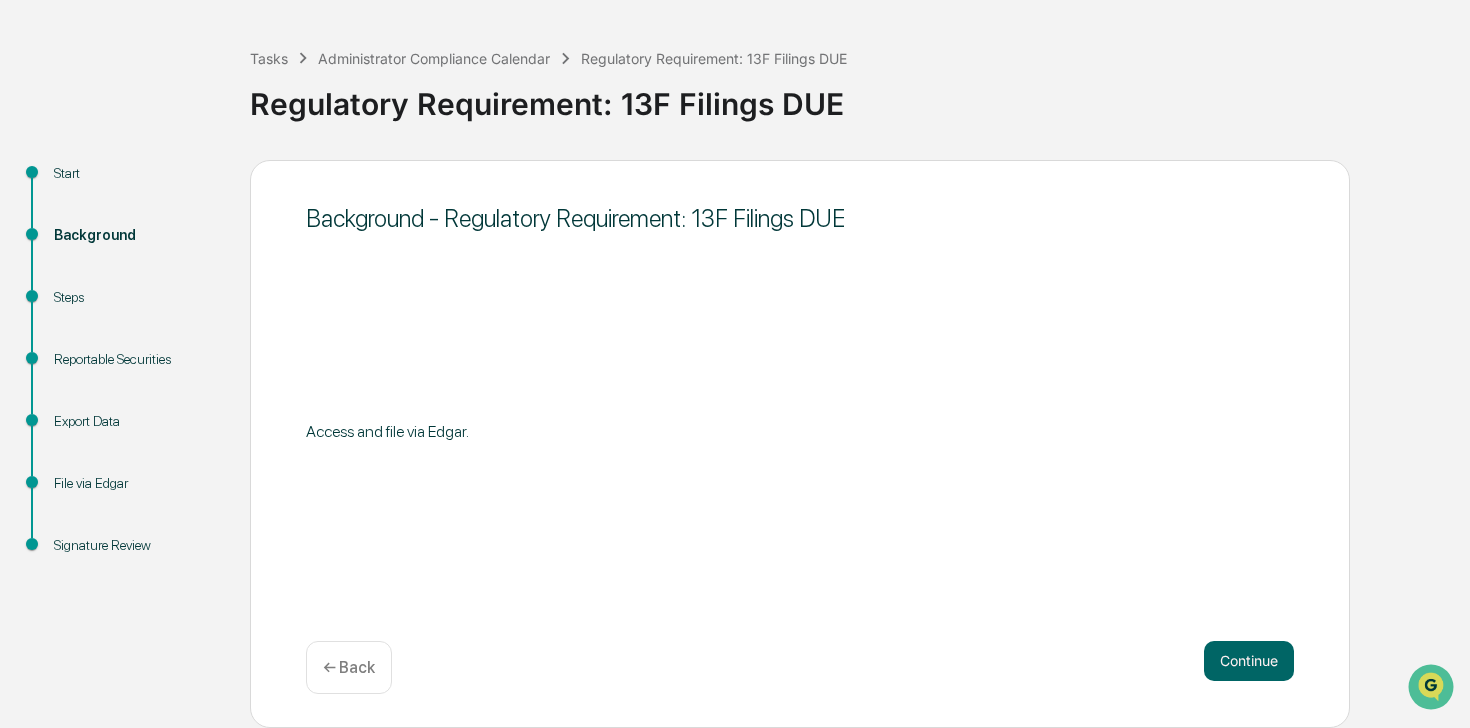 click on "Continue" at bounding box center (1249, 661) 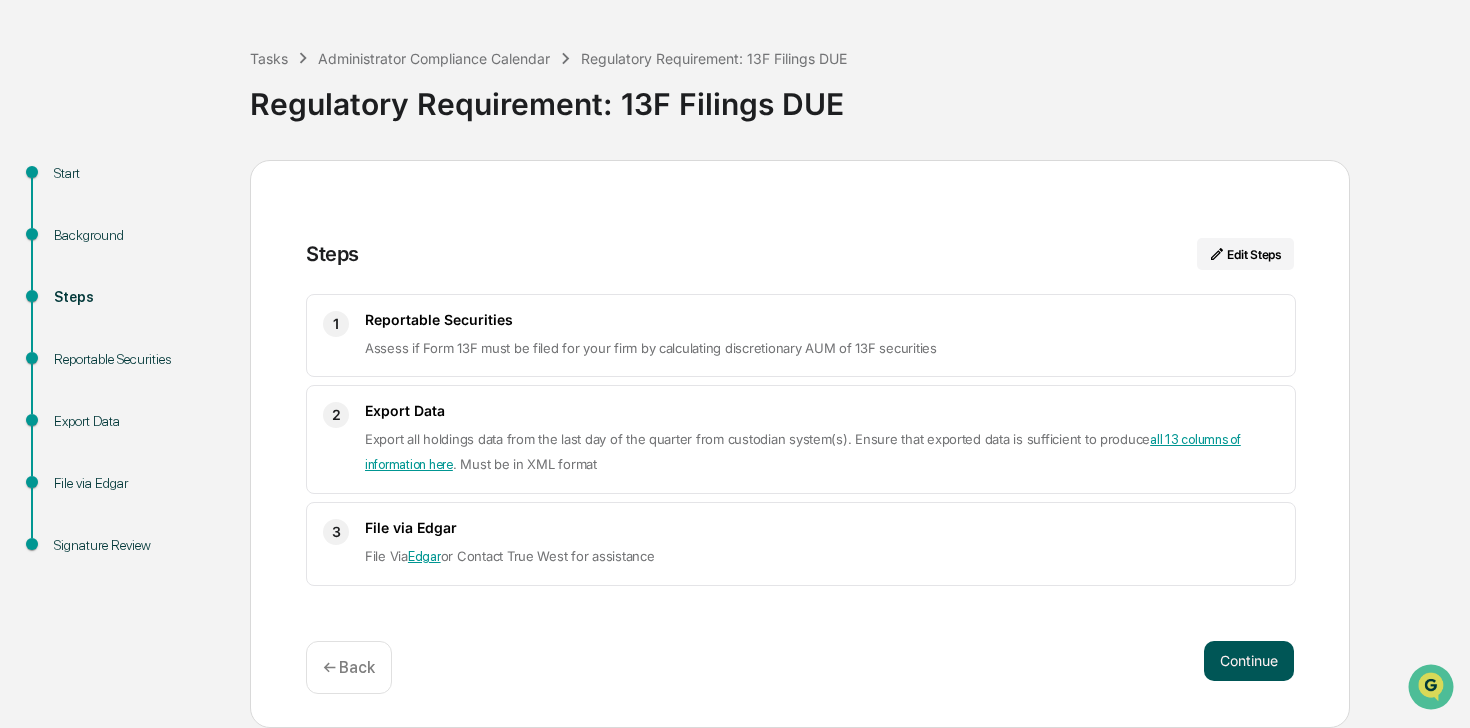 click on "Continue" at bounding box center (1249, 661) 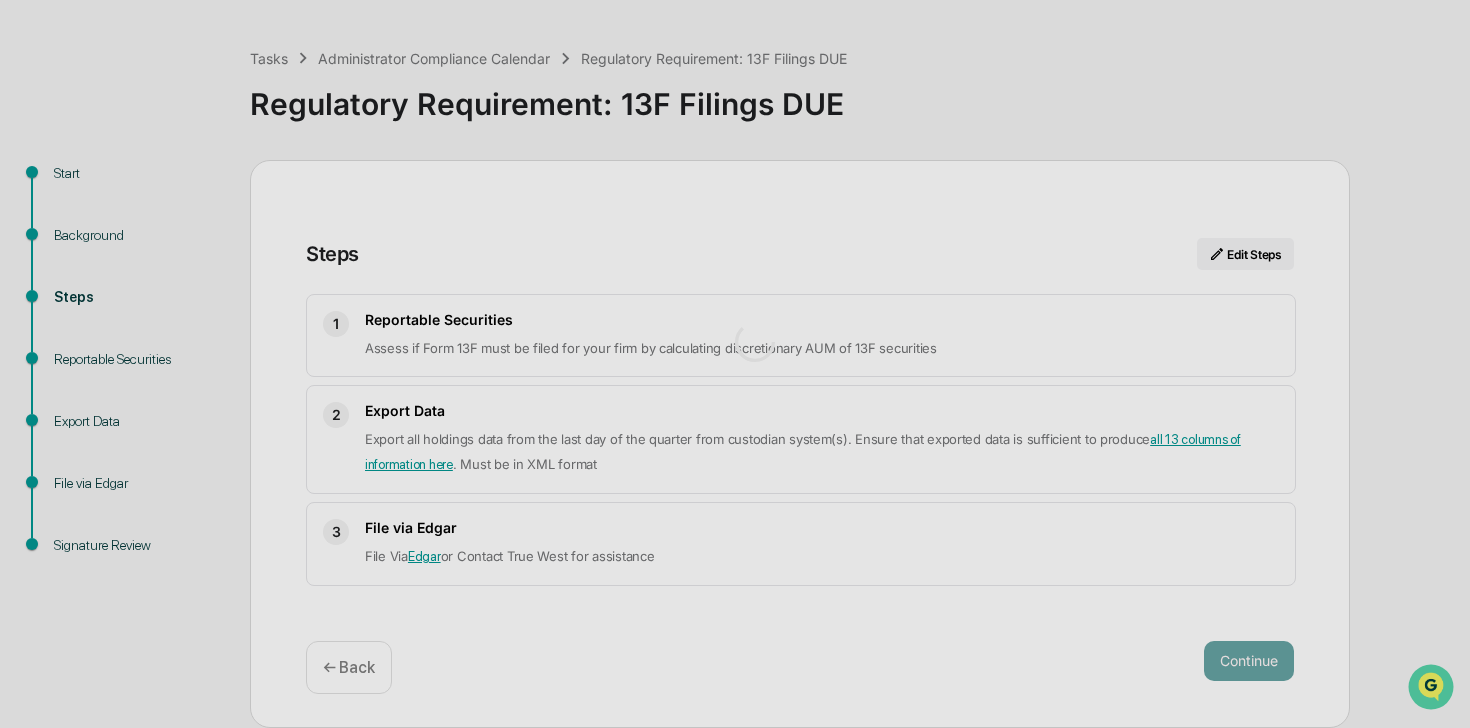 scroll, scrollTop: 16, scrollLeft: 0, axis: vertical 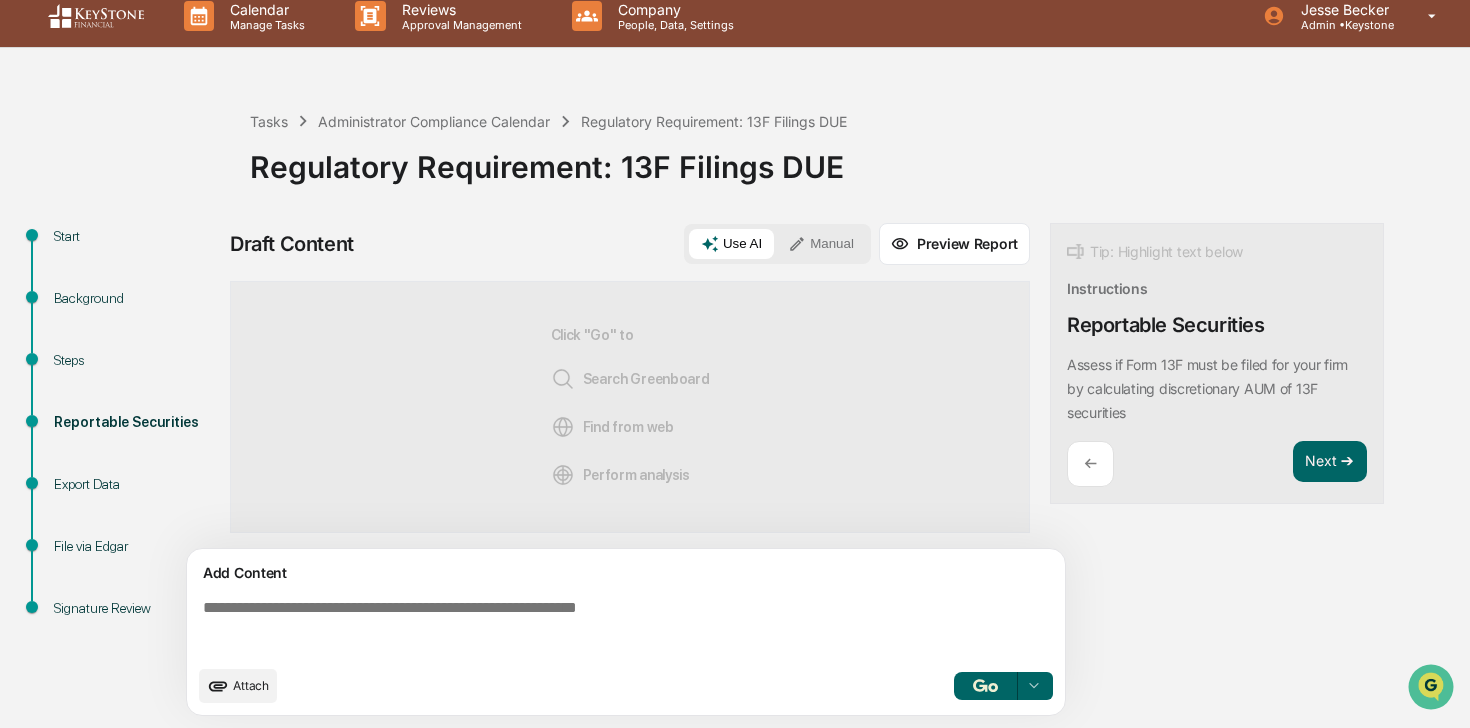click on "Add Content" at bounding box center (626, 573) 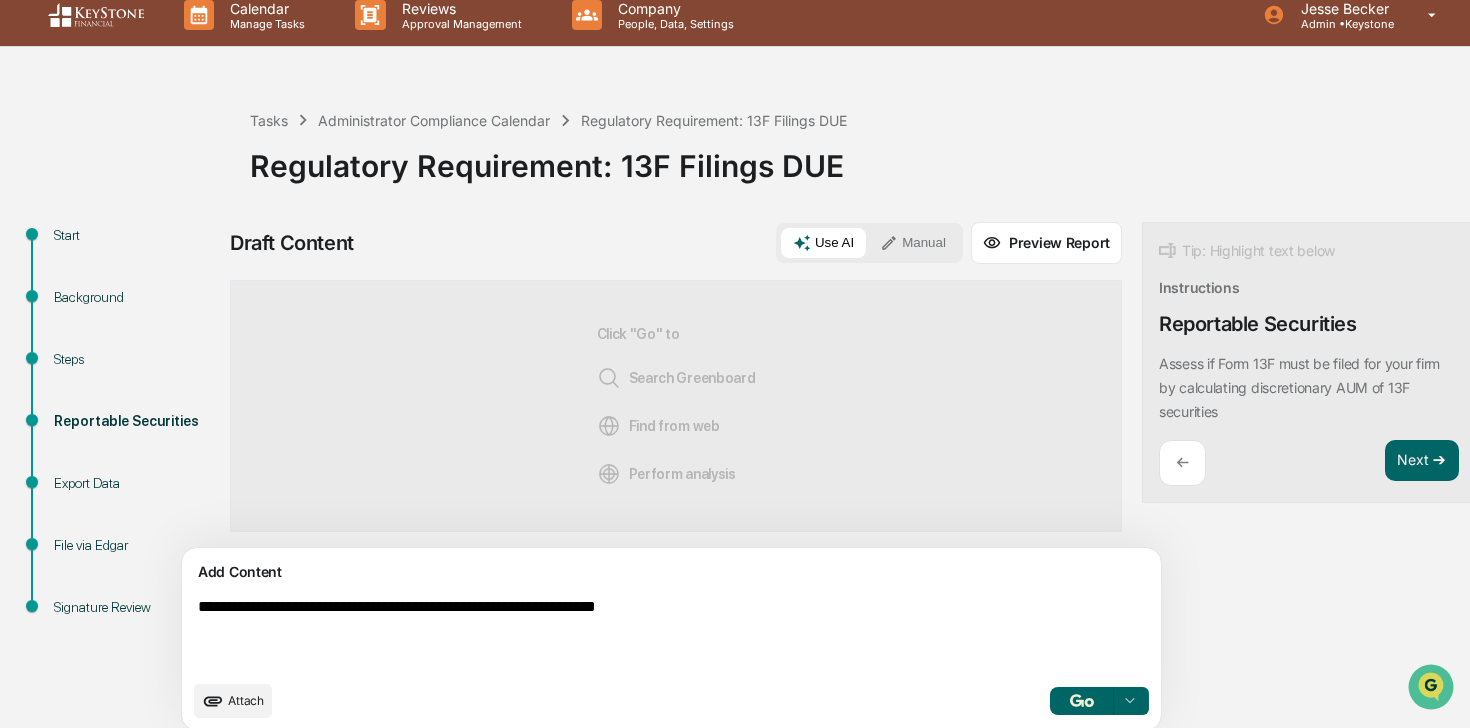 type on "**********" 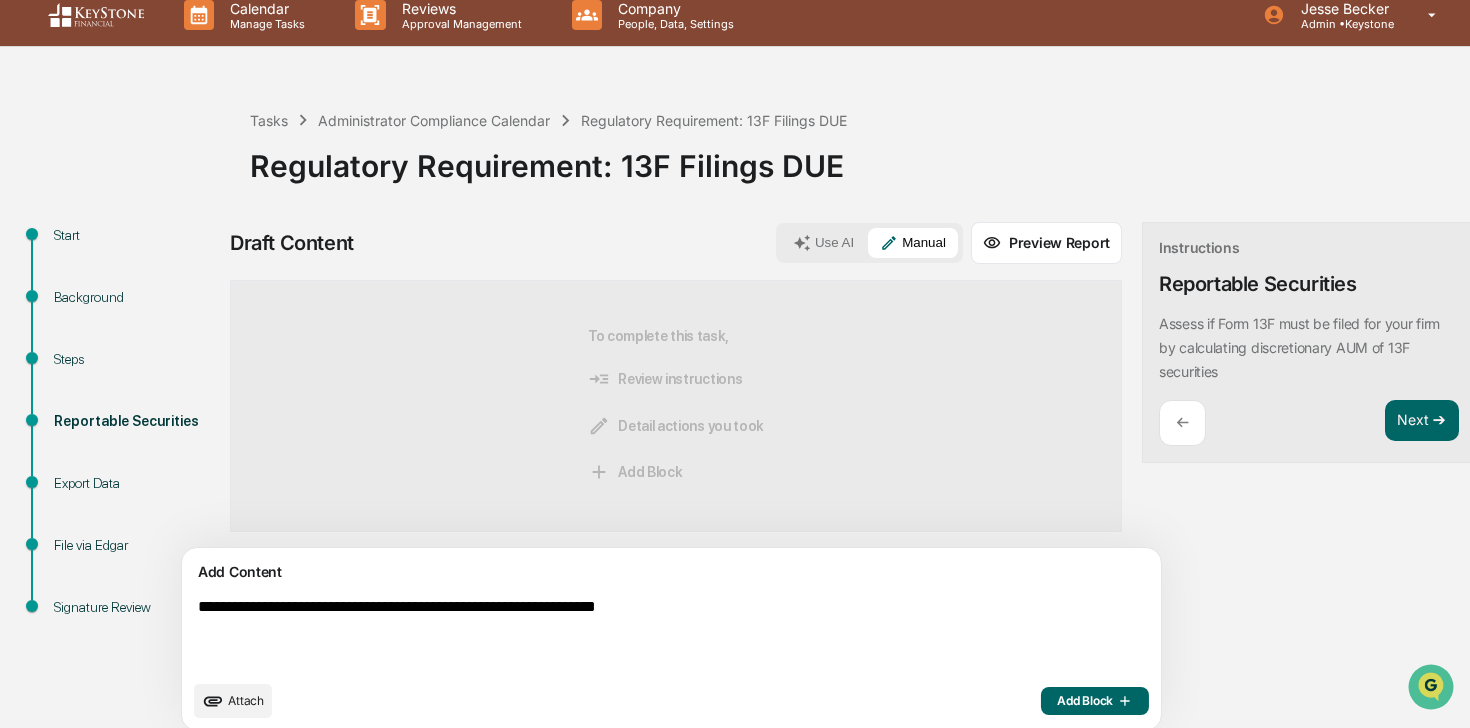 click on "Add Block" at bounding box center (1095, 701) 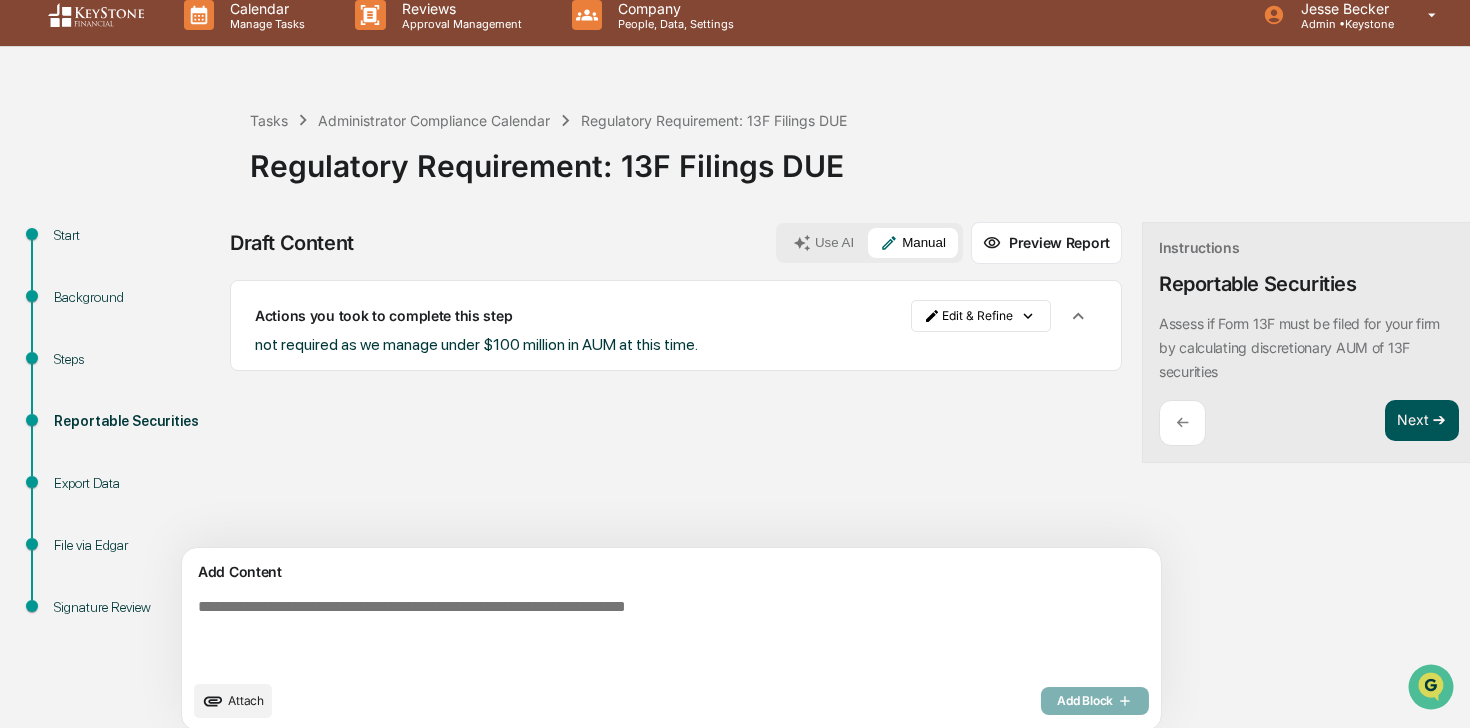click on "Next ➔" at bounding box center (1422, 421) 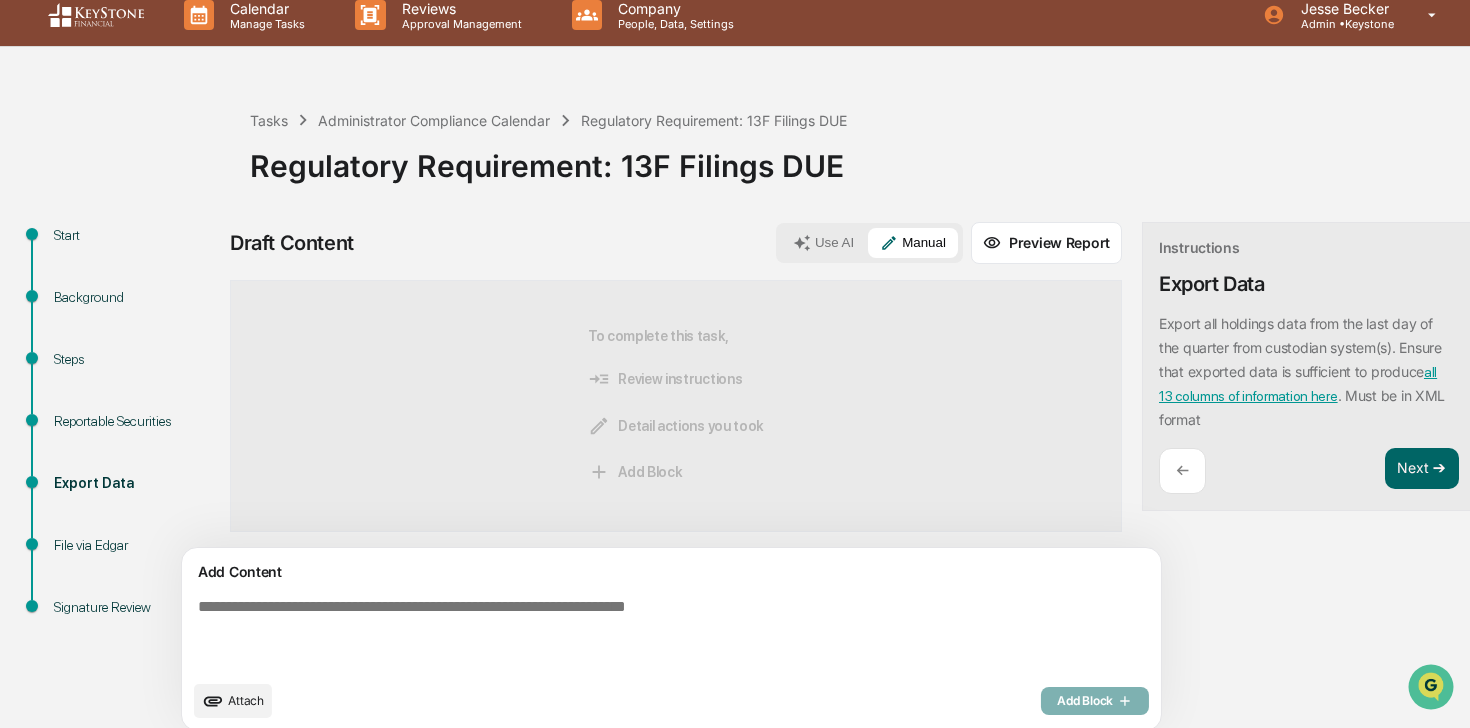 click at bounding box center [625, 634] 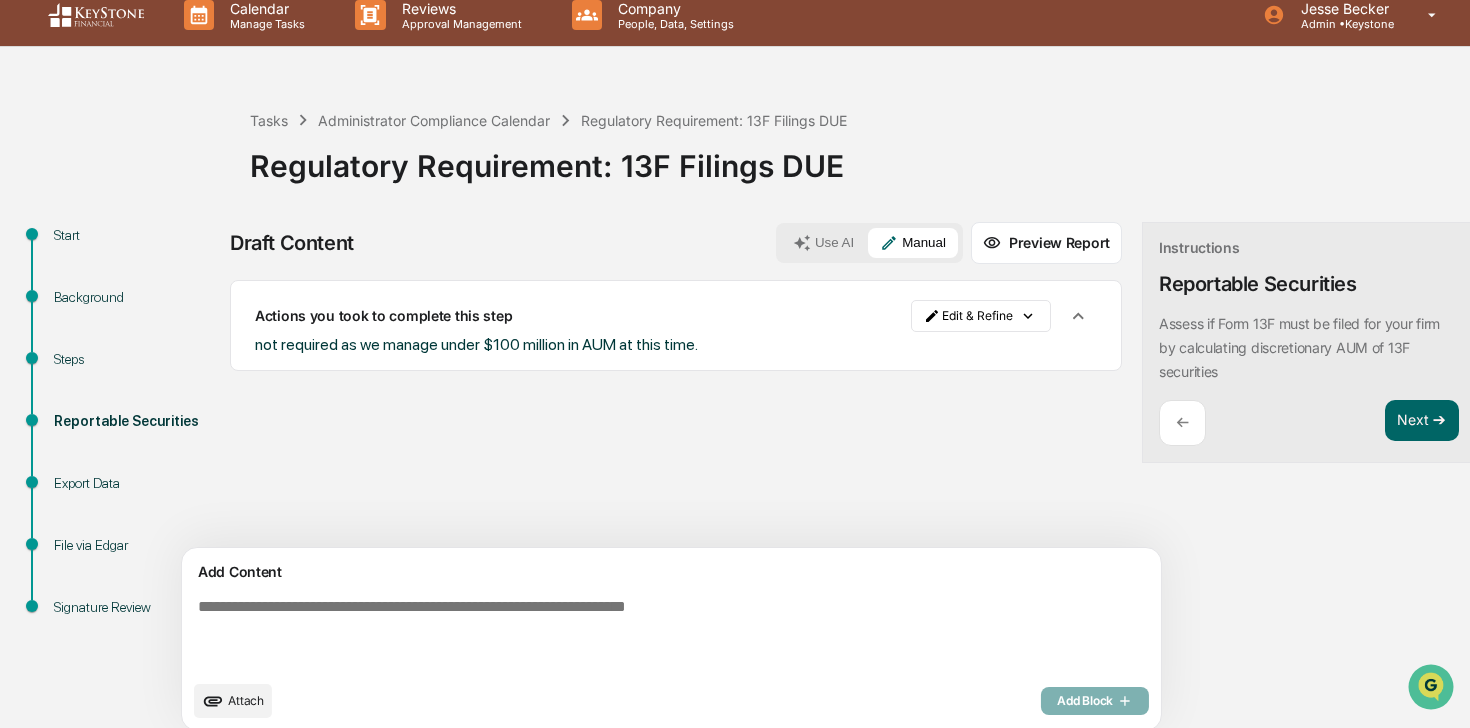 click on "not required as we manage under $100 million in AUM at this time." at bounding box center (476, 344) 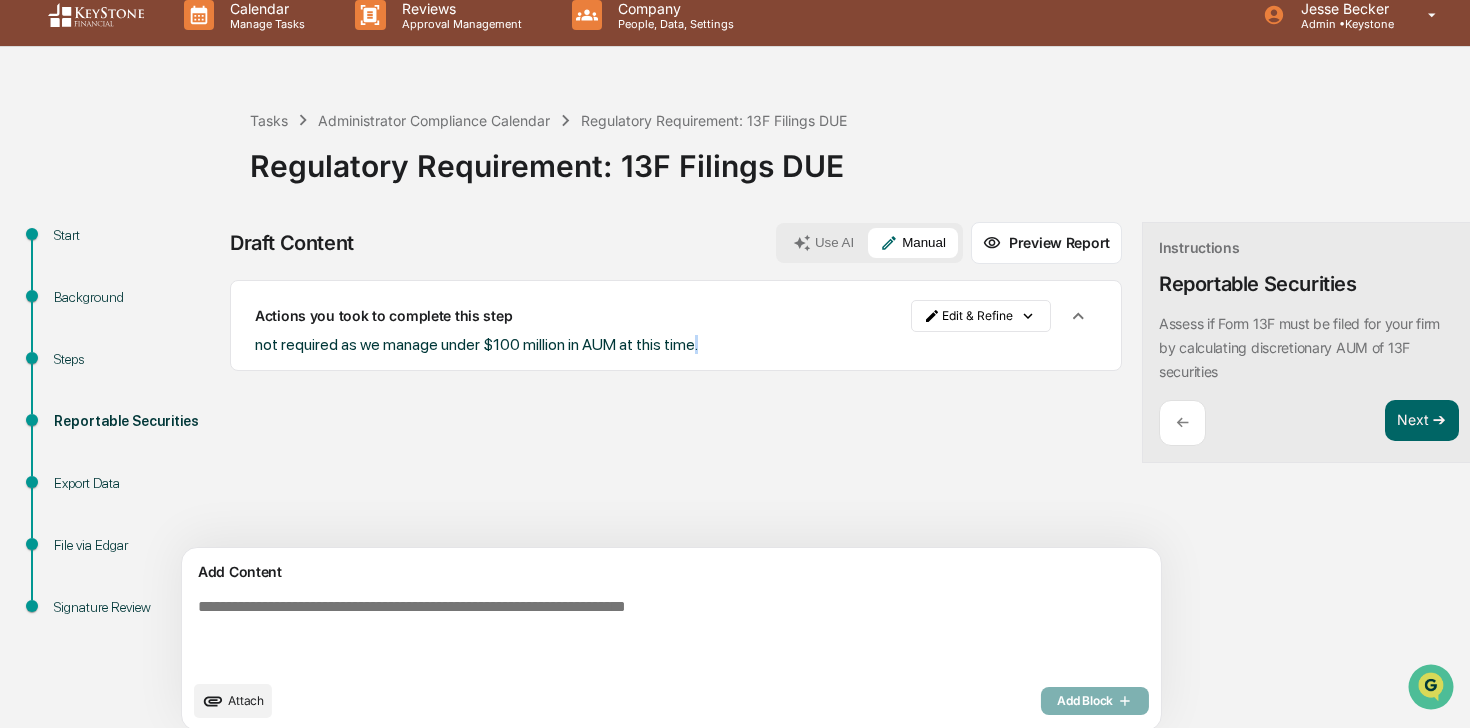 click on "not required as we manage under $100 million in AUM at this time." at bounding box center [476, 344] 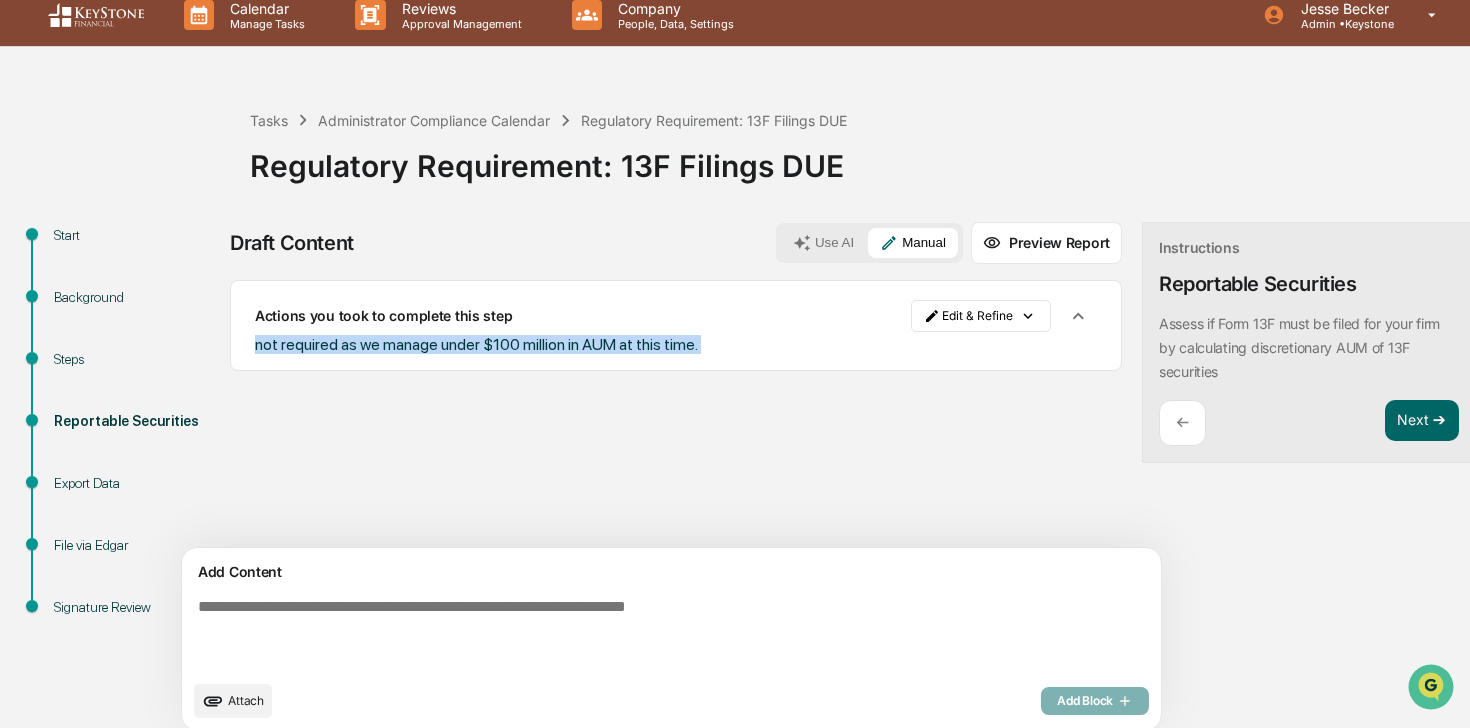 click on "not required as we manage under $100 million in AUM at this time." at bounding box center (476, 344) 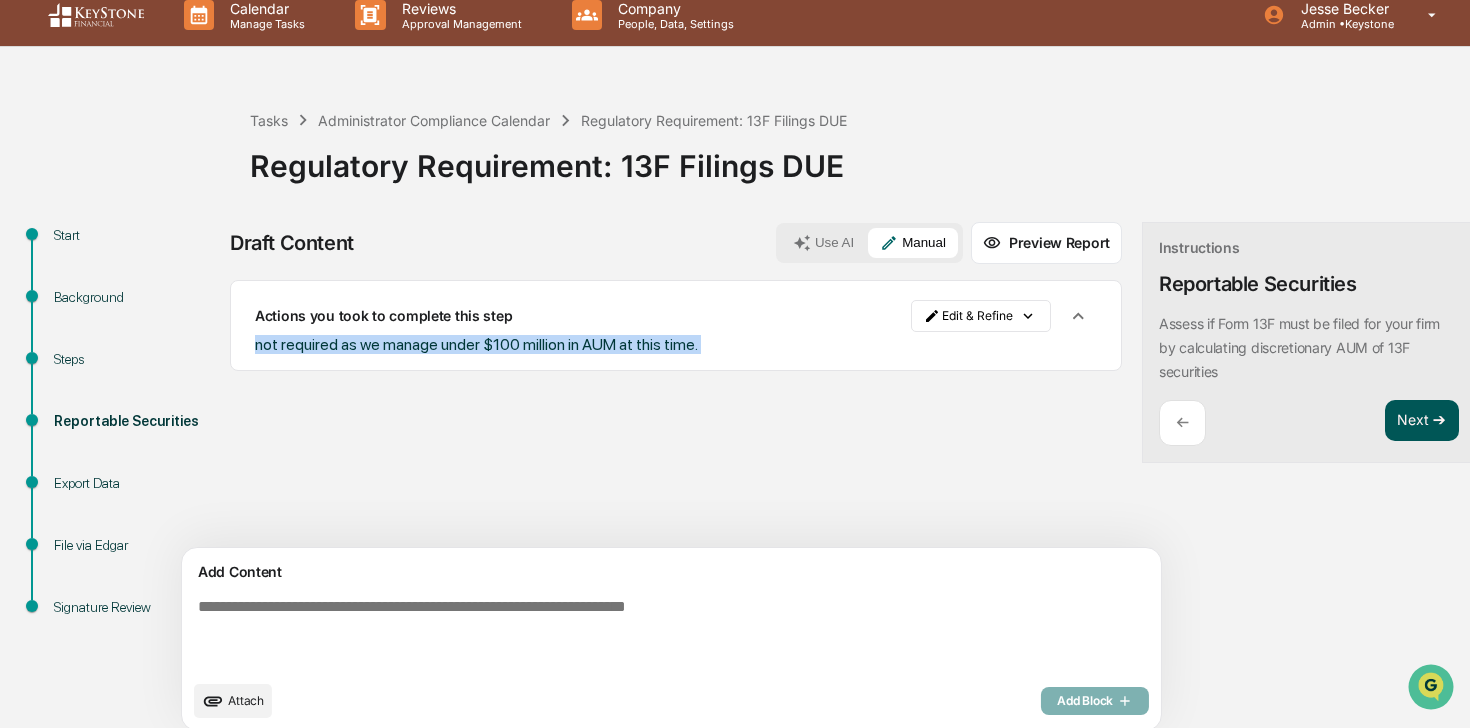 click on "Next ➔" at bounding box center [1422, 421] 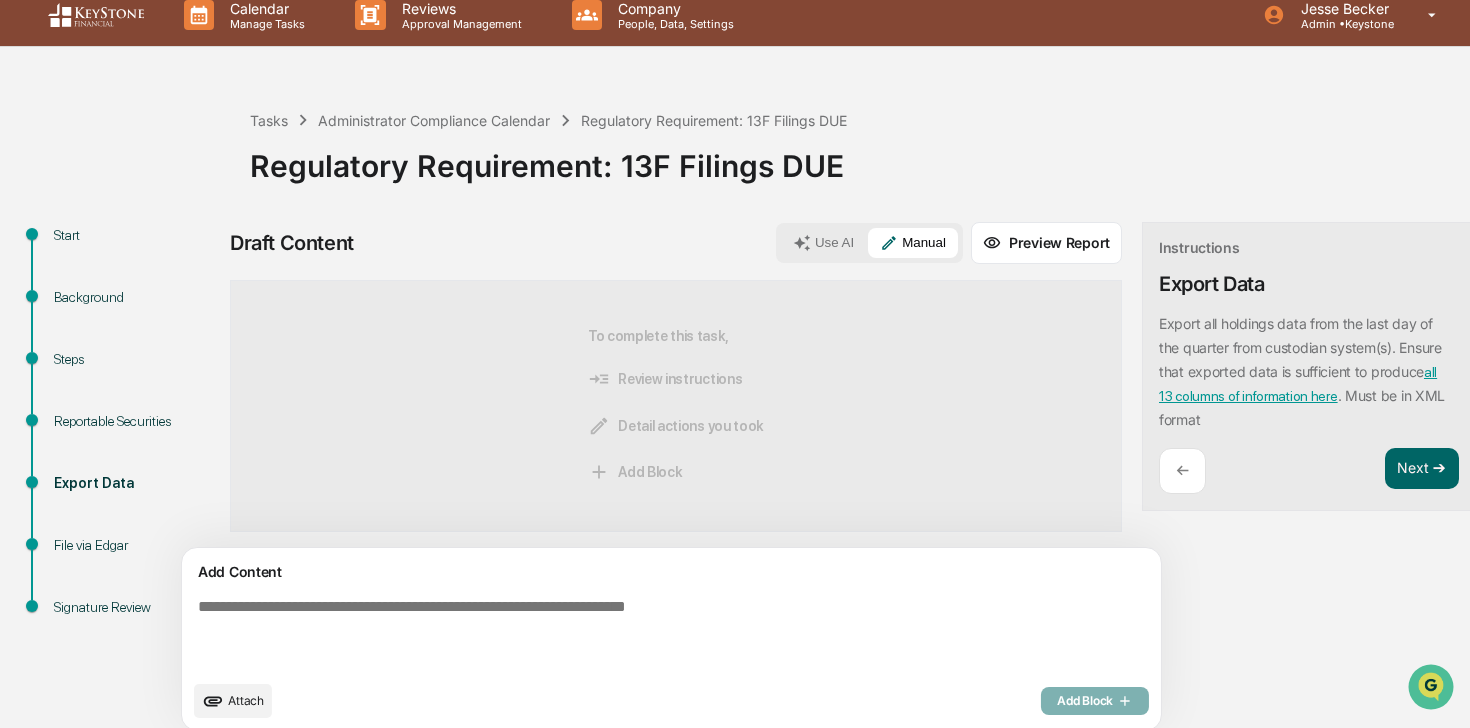 click on "Add Content" at bounding box center [671, 572] 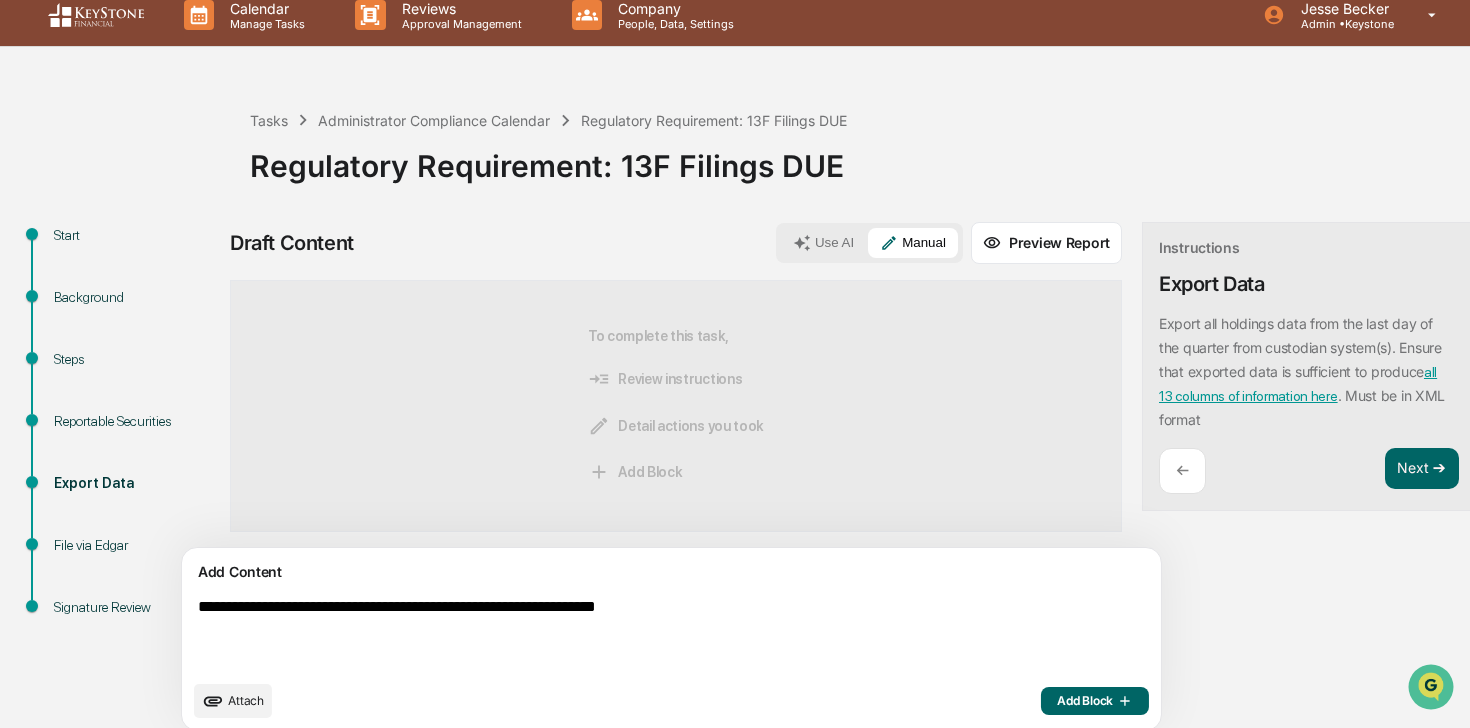 type on "**********" 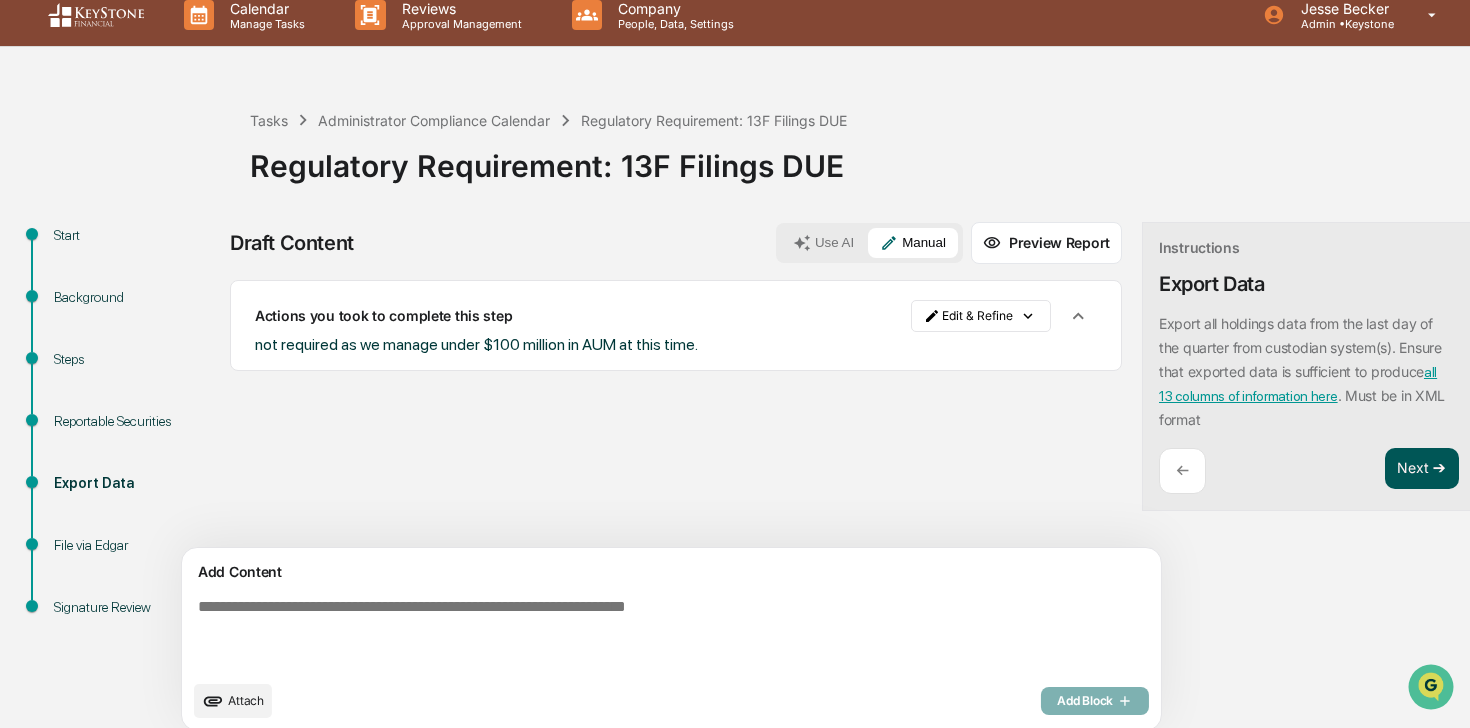click on "Next ➔" at bounding box center [1422, 469] 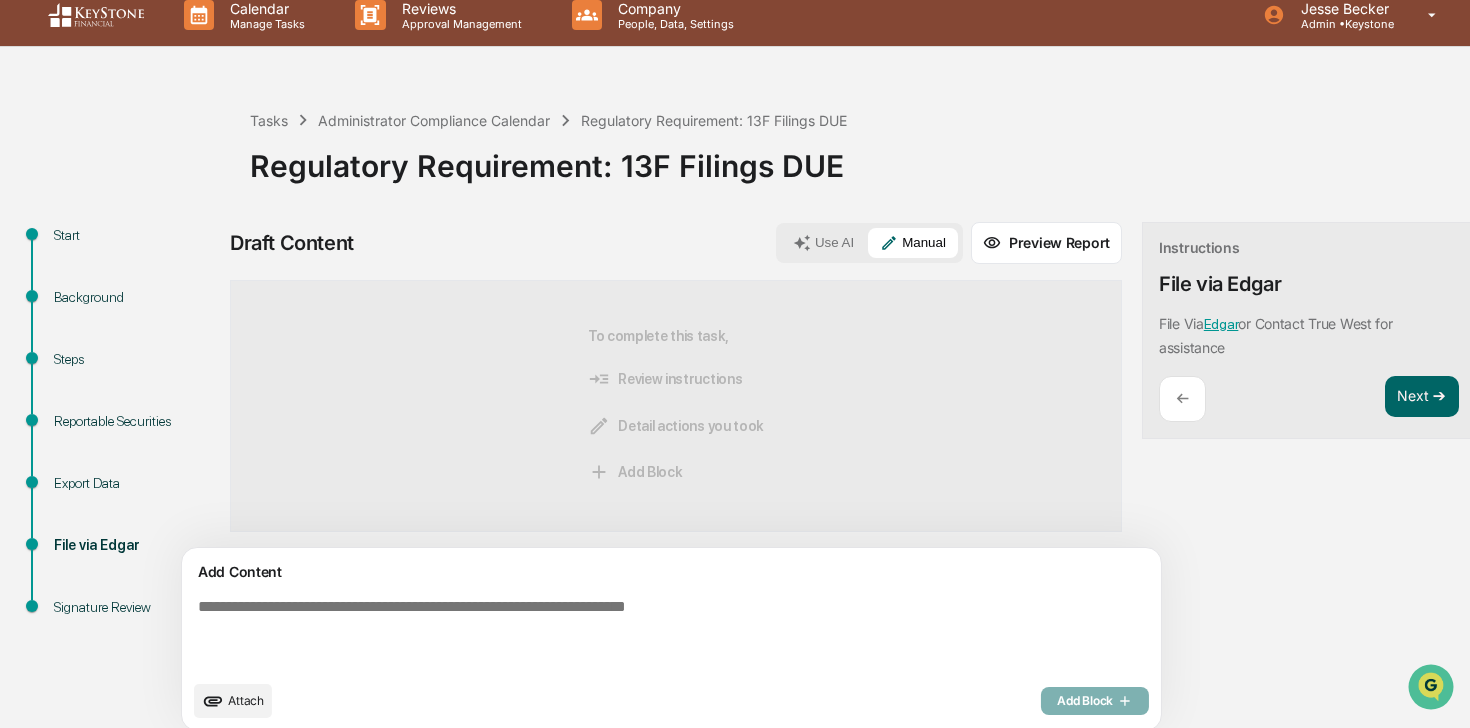 click at bounding box center (625, 634) 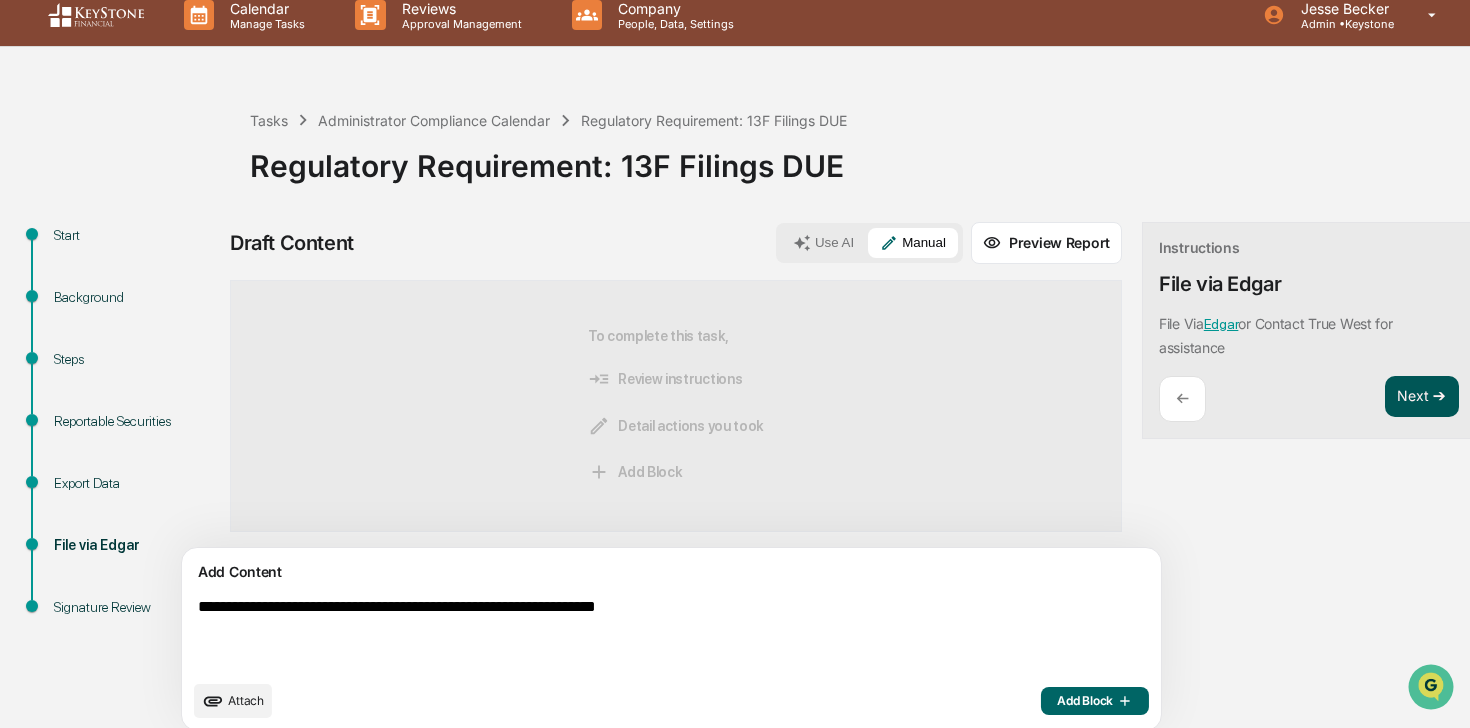 type on "**********" 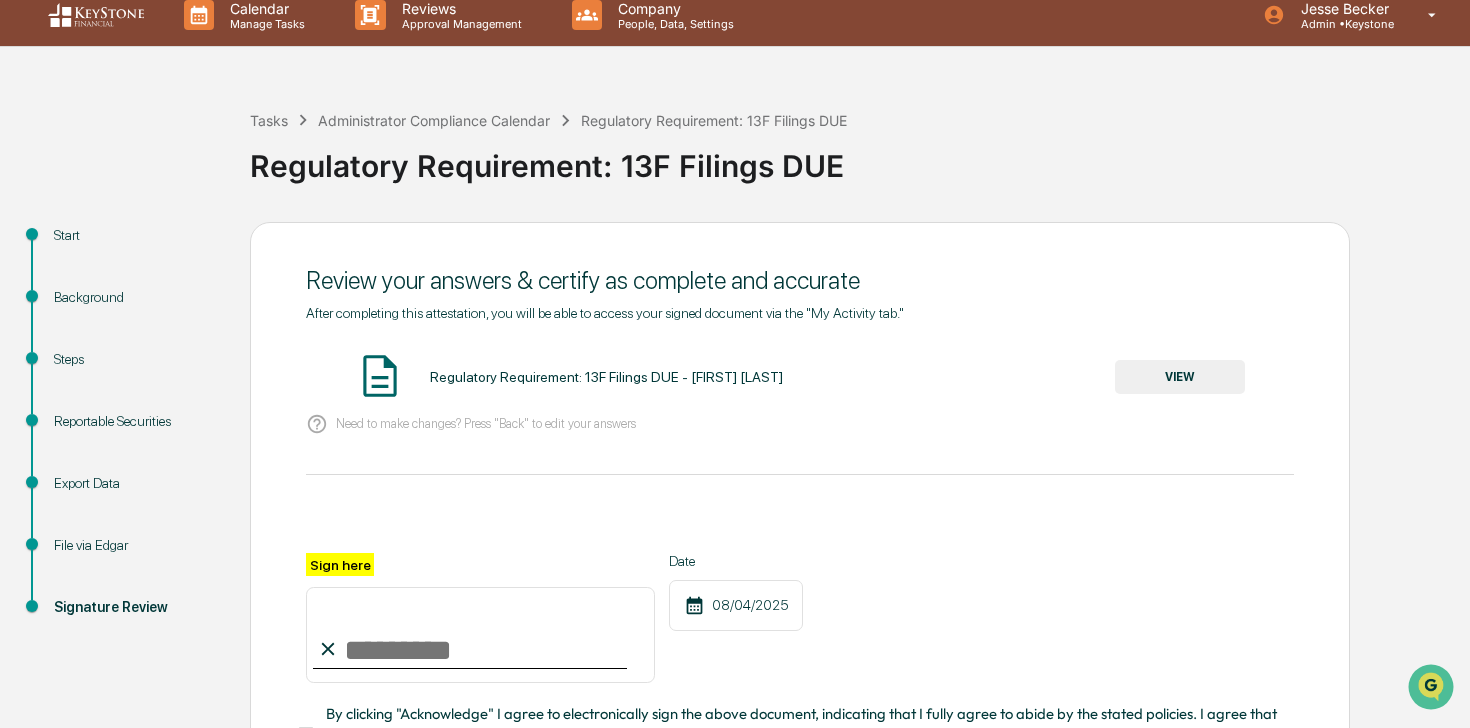 scroll, scrollTop: 193, scrollLeft: 0, axis: vertical 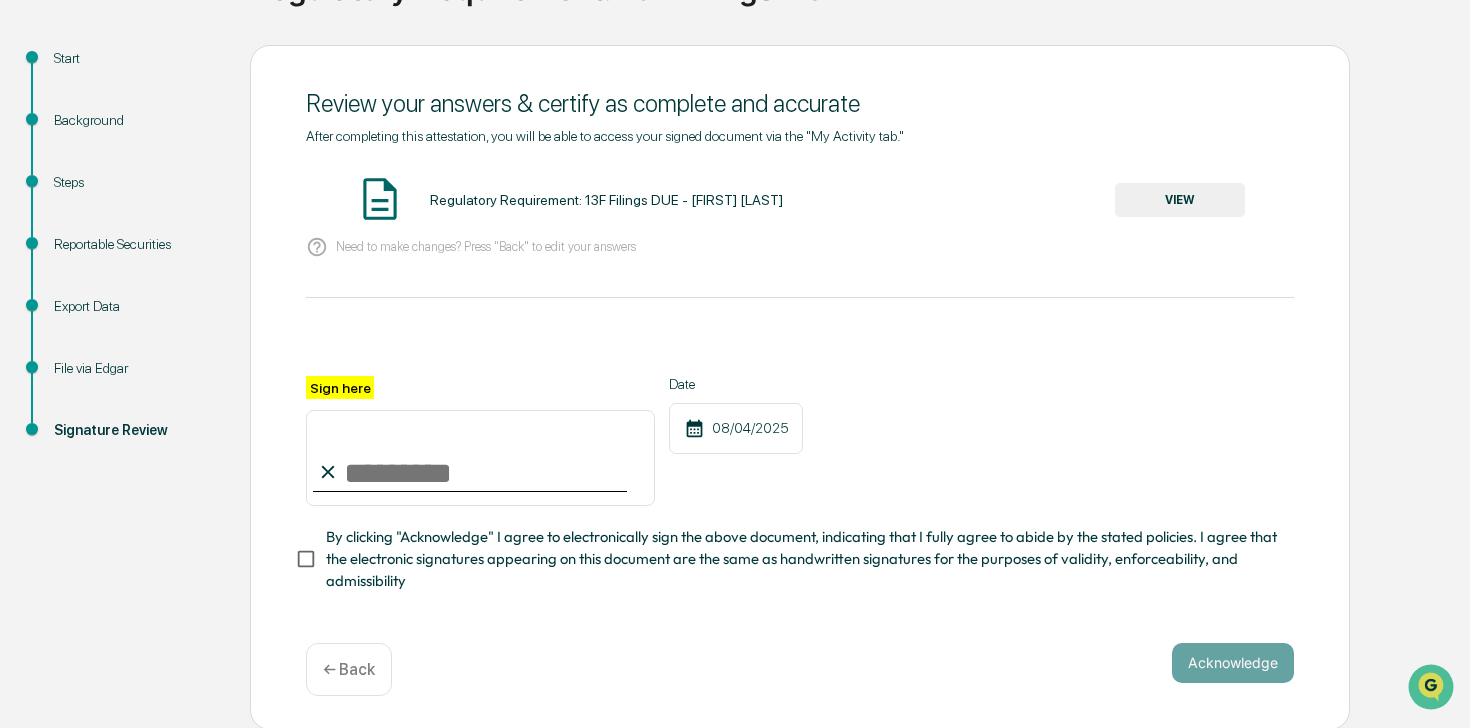 click on "← Back" at bounding box center (349, 669) 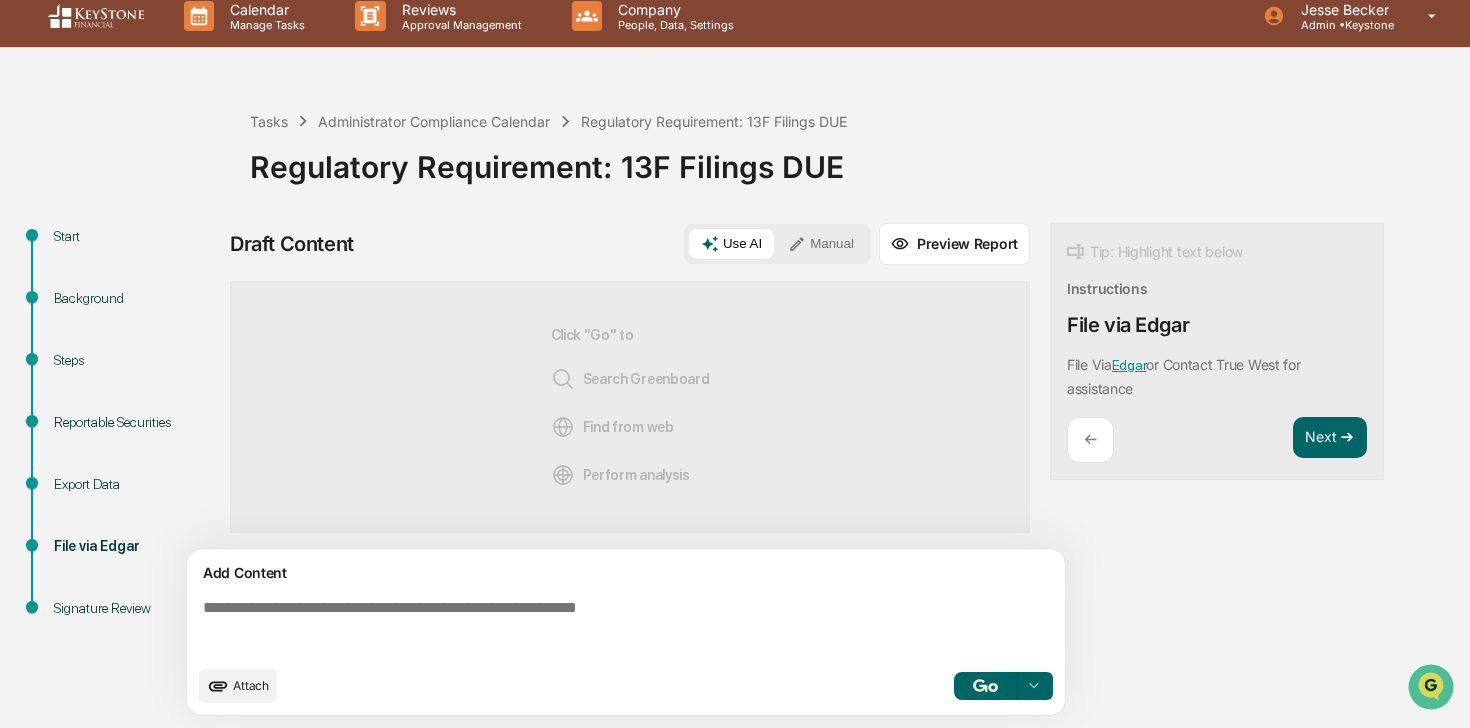 scroll, scrollTop: 16, scrollLeft: 0, axis: vertical 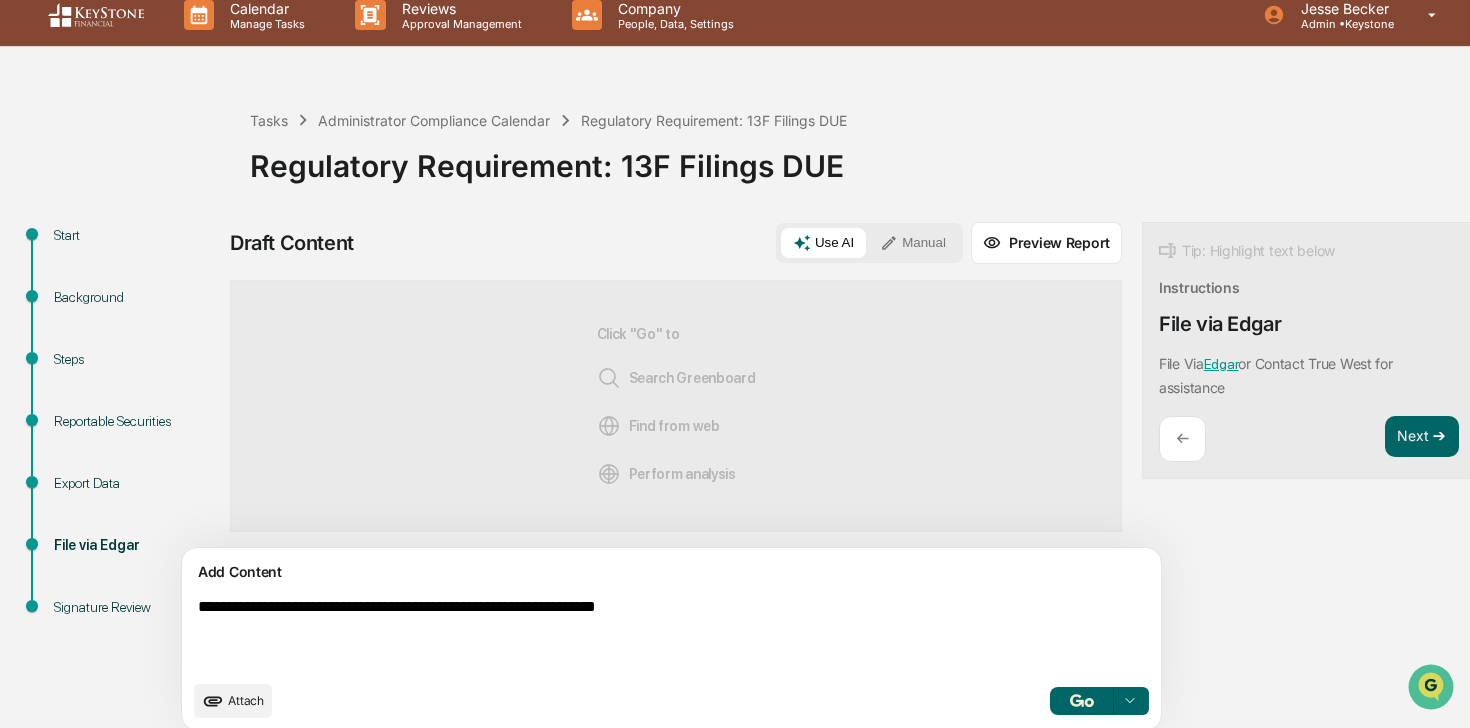 type on "**********" 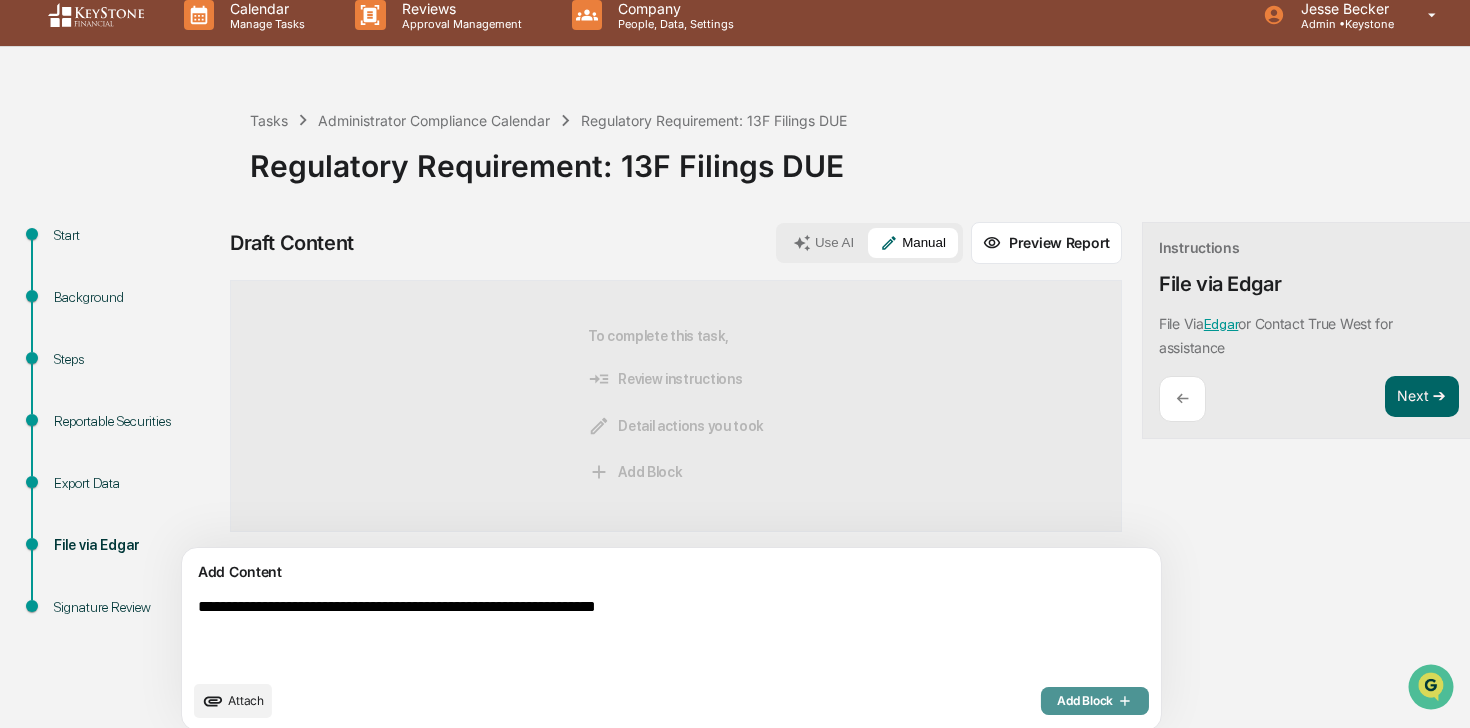 click on "Add Block" at bounding box center (1095, 701) 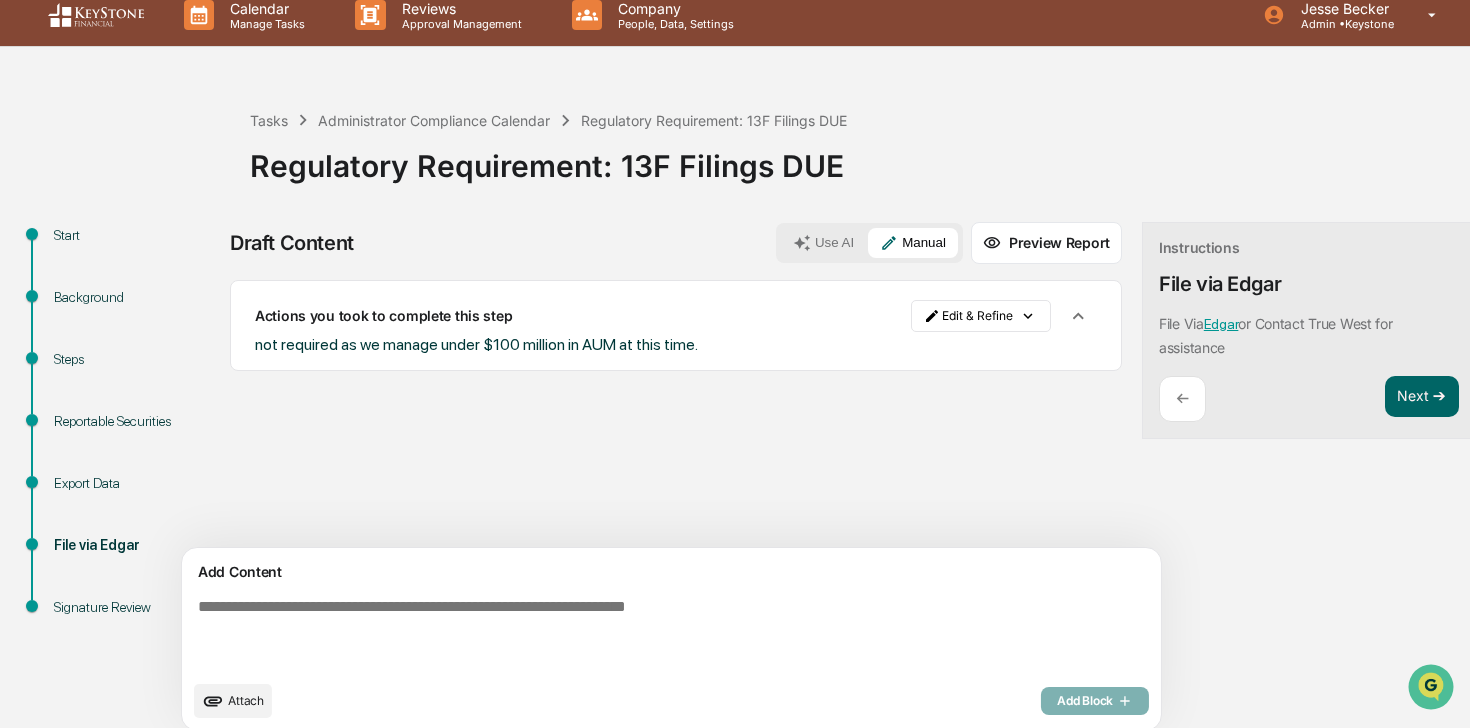 click on "Instructions File via Edgar File Via Edgar or Contact True West for assistance ← Next ➔" at bounding box center (1309, 331) 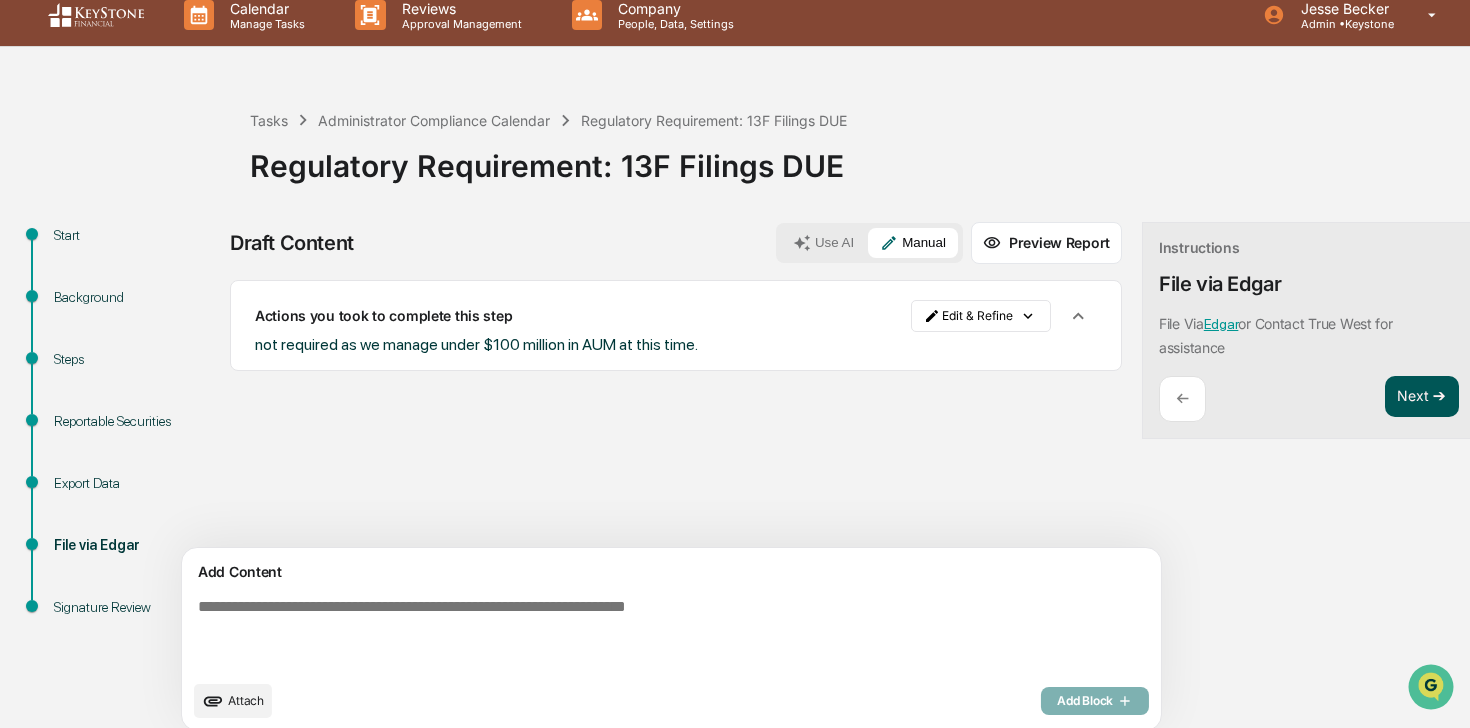 click on "Next ➔" at bounding box center (1422, 397) 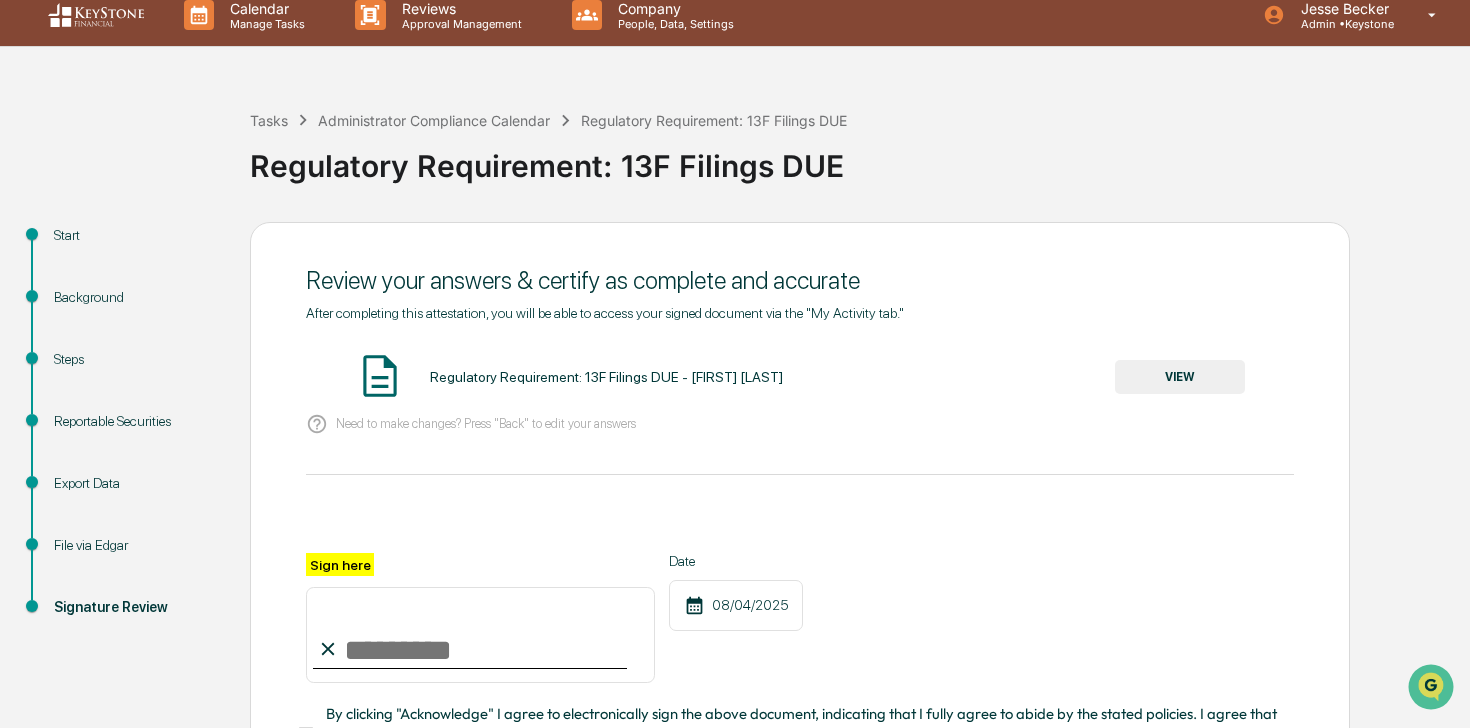 click on "VIEW" at bounding box center [1180, 377] 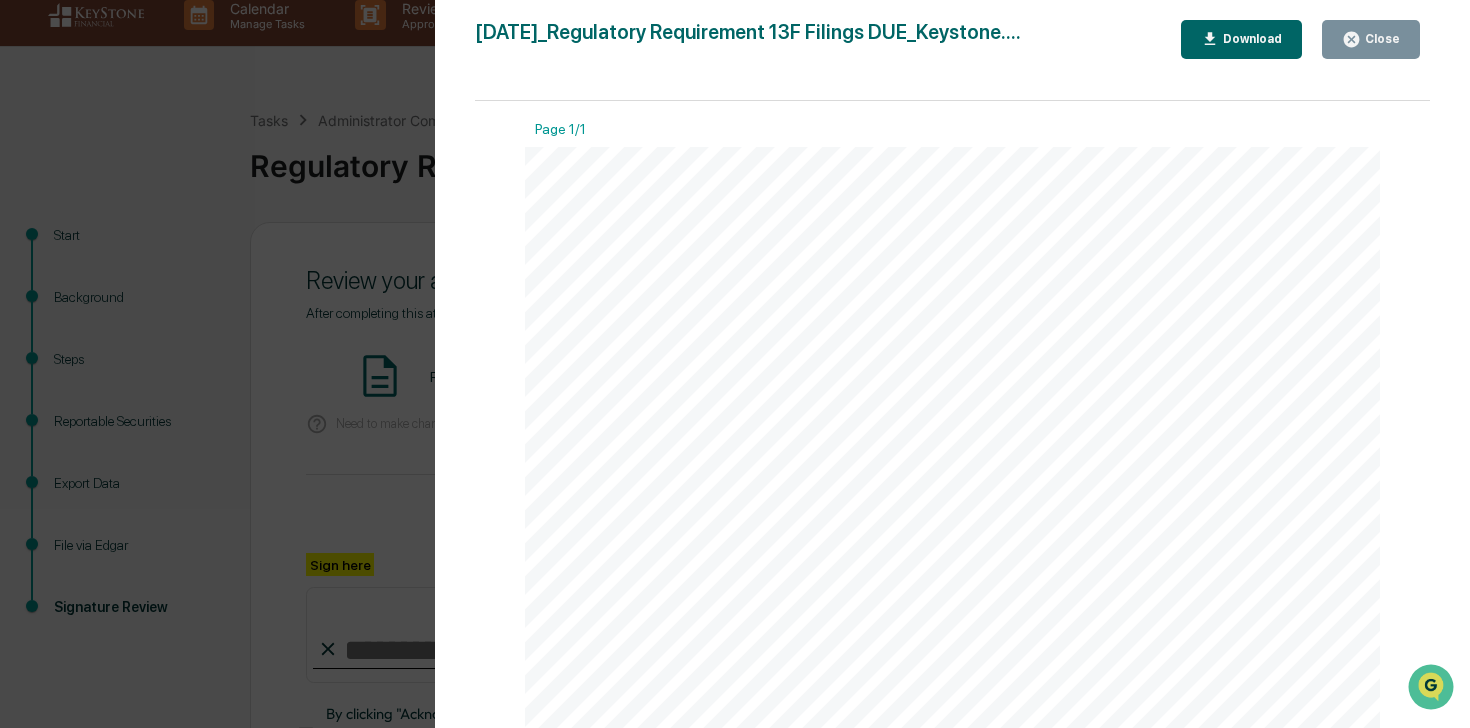 scroll, scrollTop: 628, scrollLeft: 0, axis: vertical 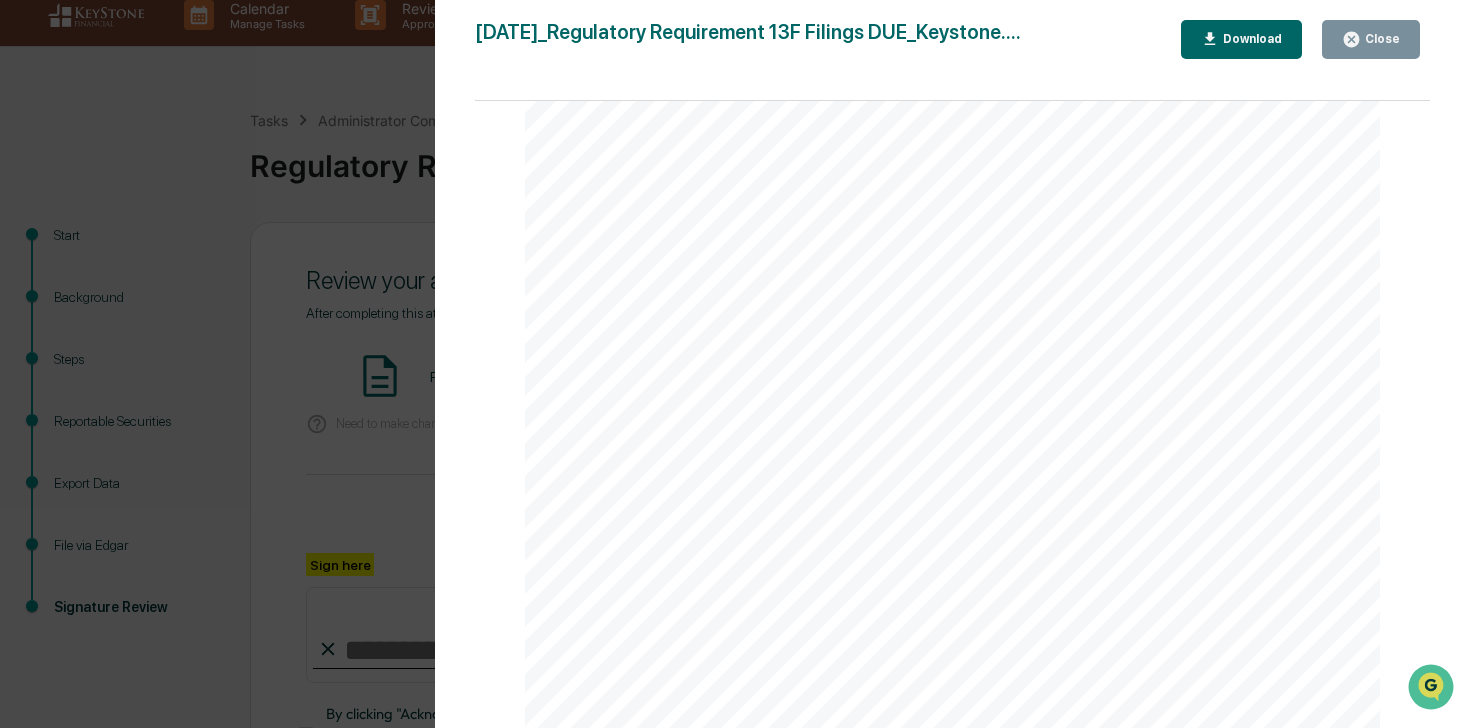 click on "Close" at bounding box center [1380, 39] 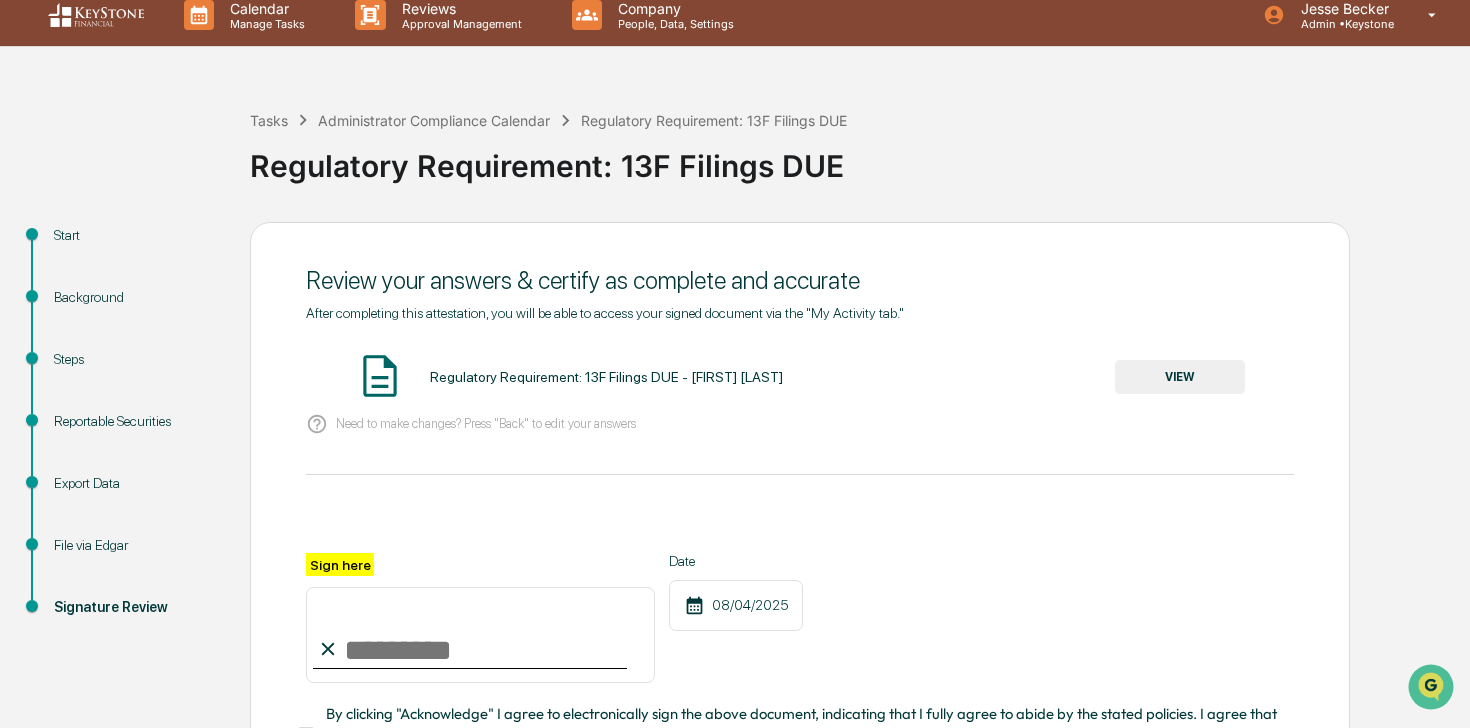 click on "Sign here" at bounding box center (480, 635) 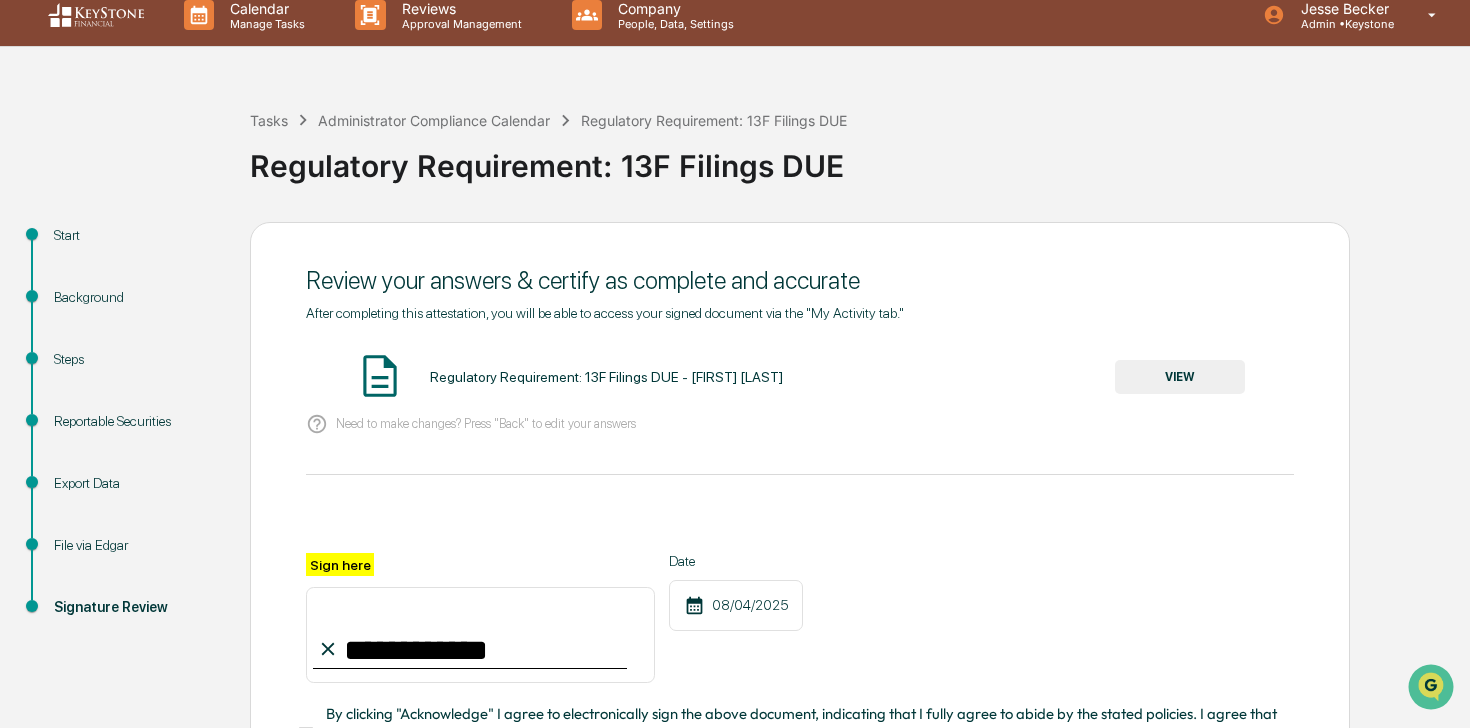 scroll, scrollTop: 193, scrollLeft: 0, axis: vertical 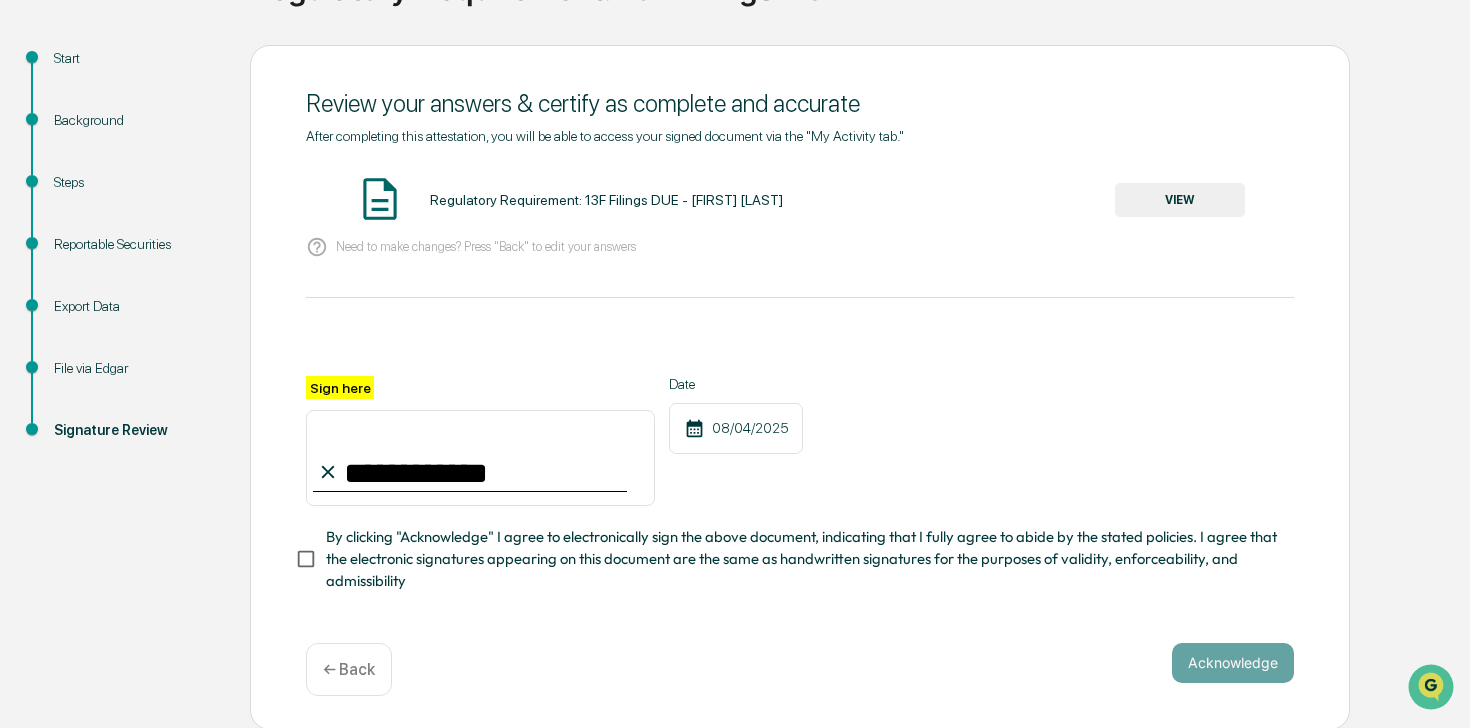 type on "**********" 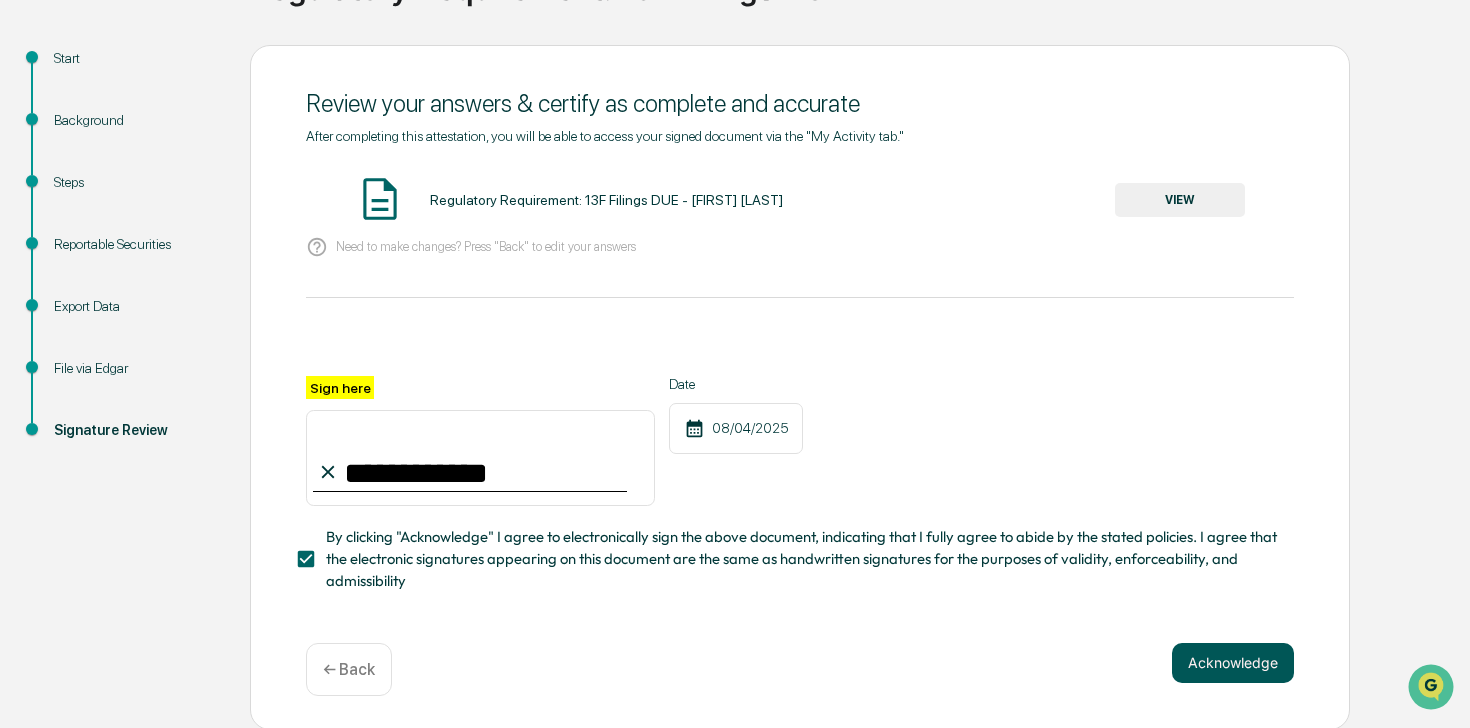 click on "Acknowledge" at bounding box center [1233, 663] 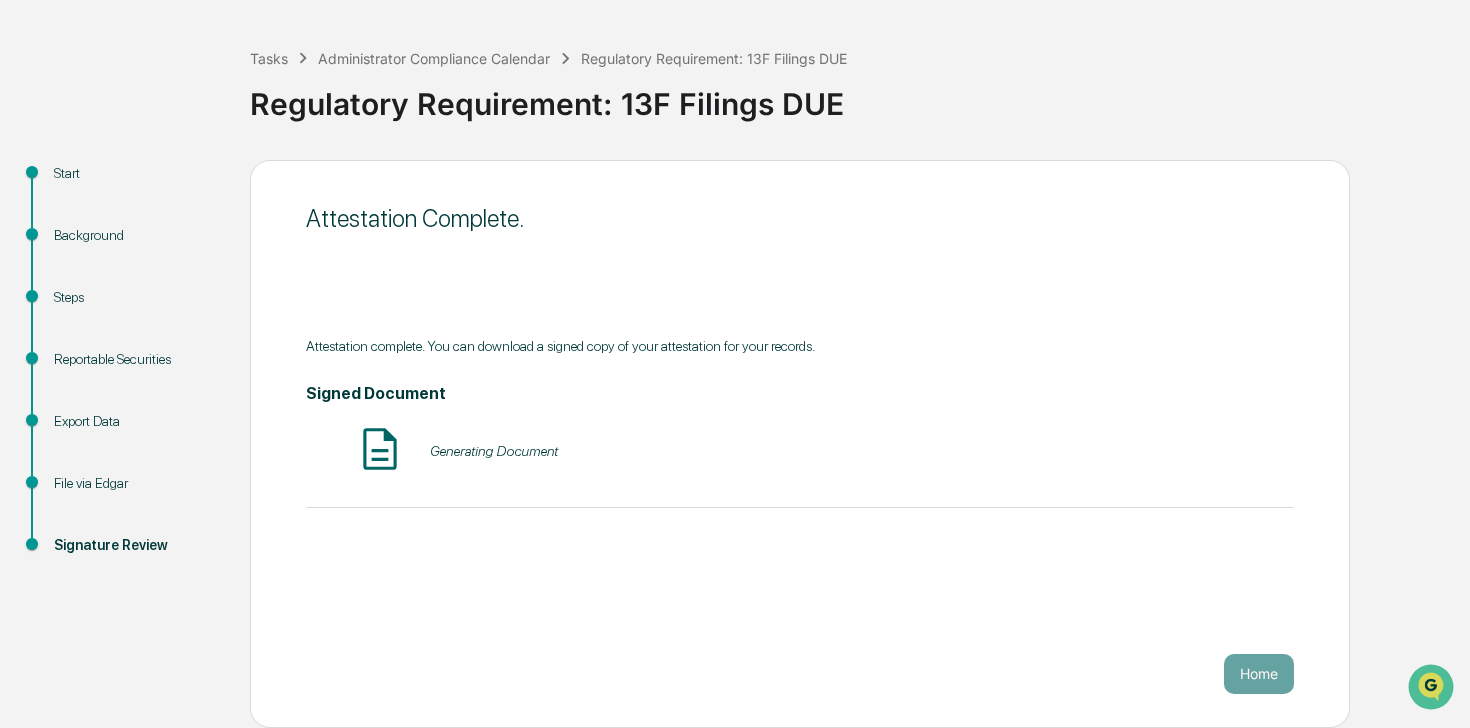 scroll, scrollTop: 78, scrollLeft: 0, axis: vertical 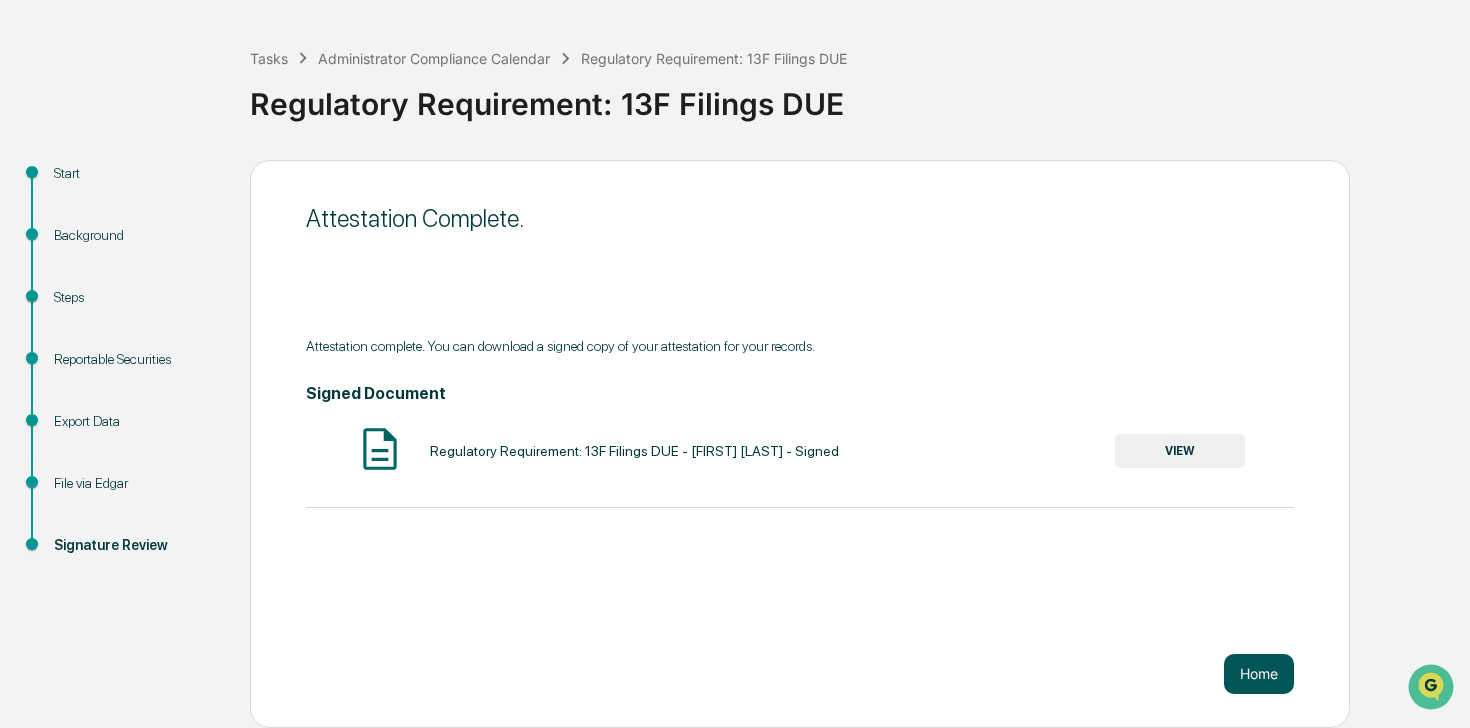 click on "Home" at bounding box center (1259, 674) 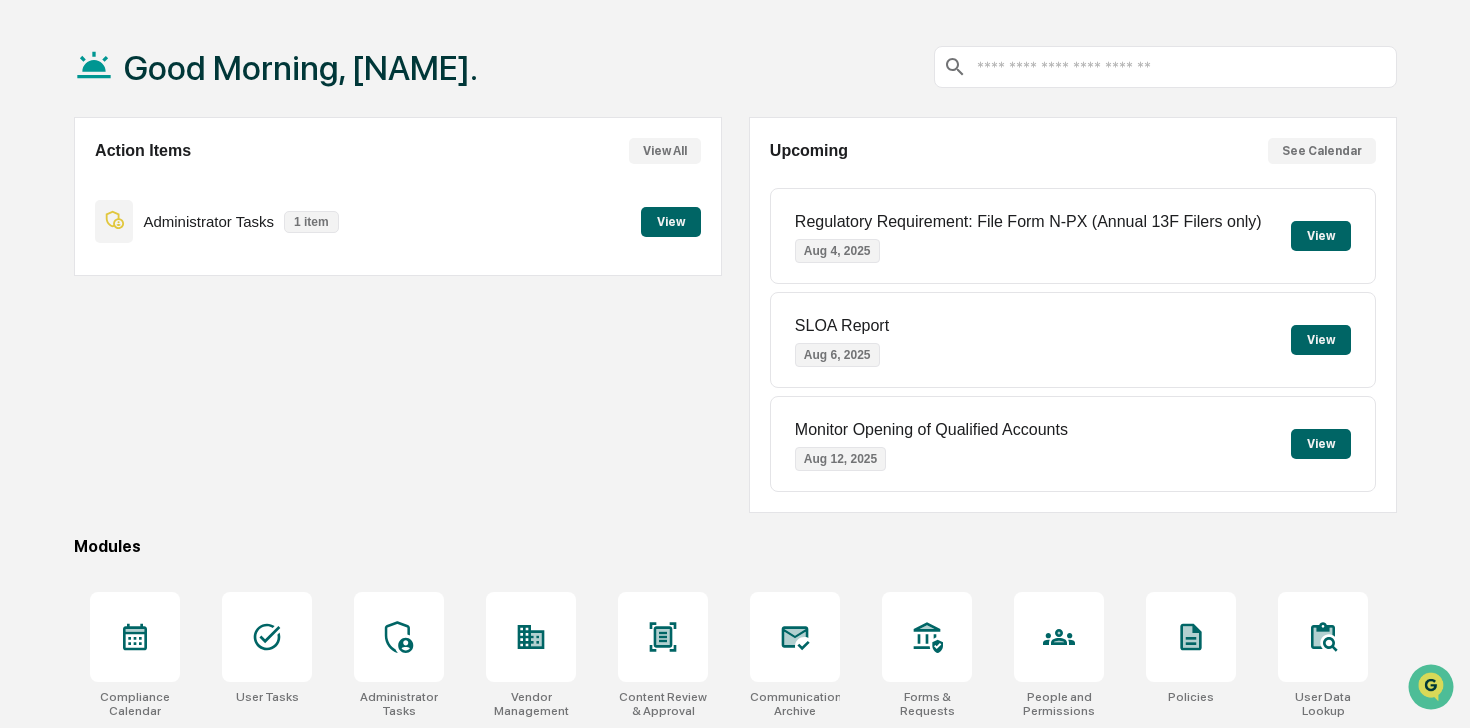 click on "View" at bounding box center (671, 222) 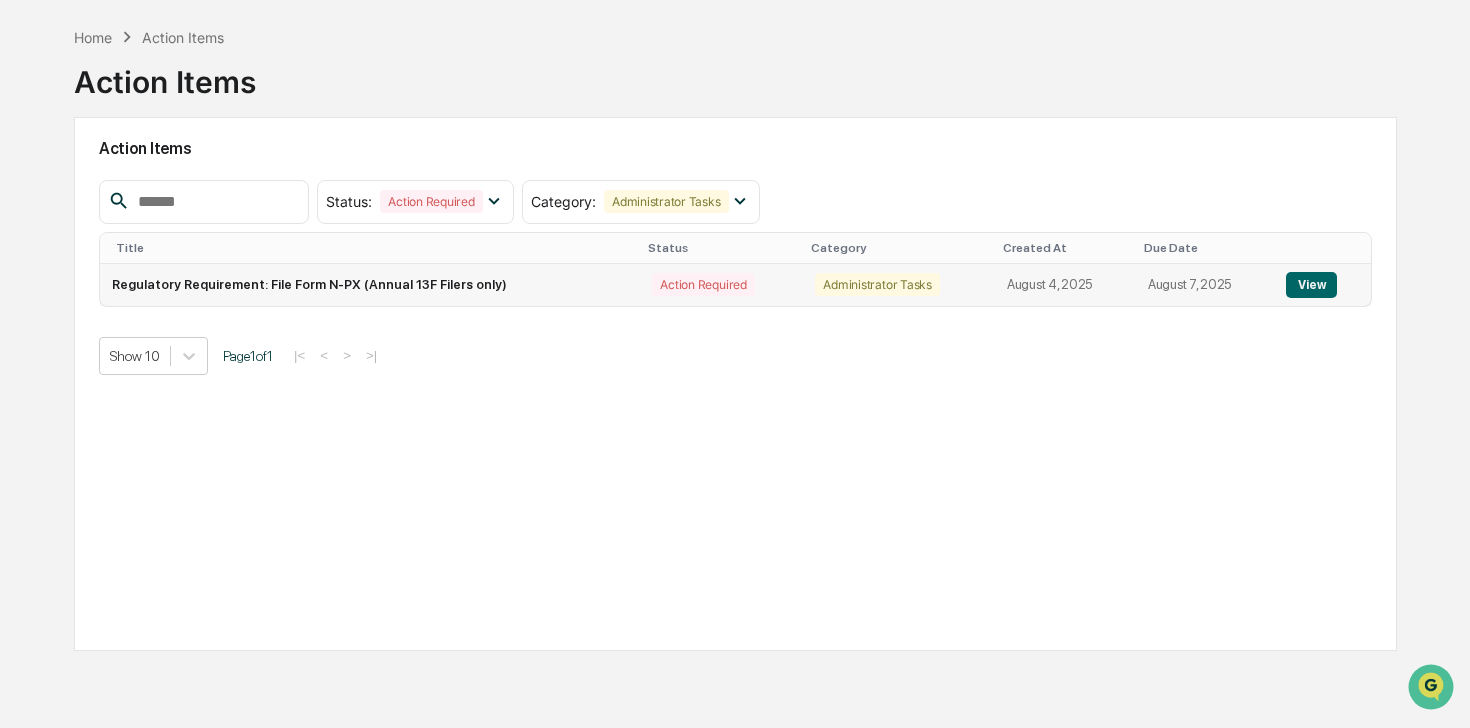 click on "View" at bounding box center [1311, 285] 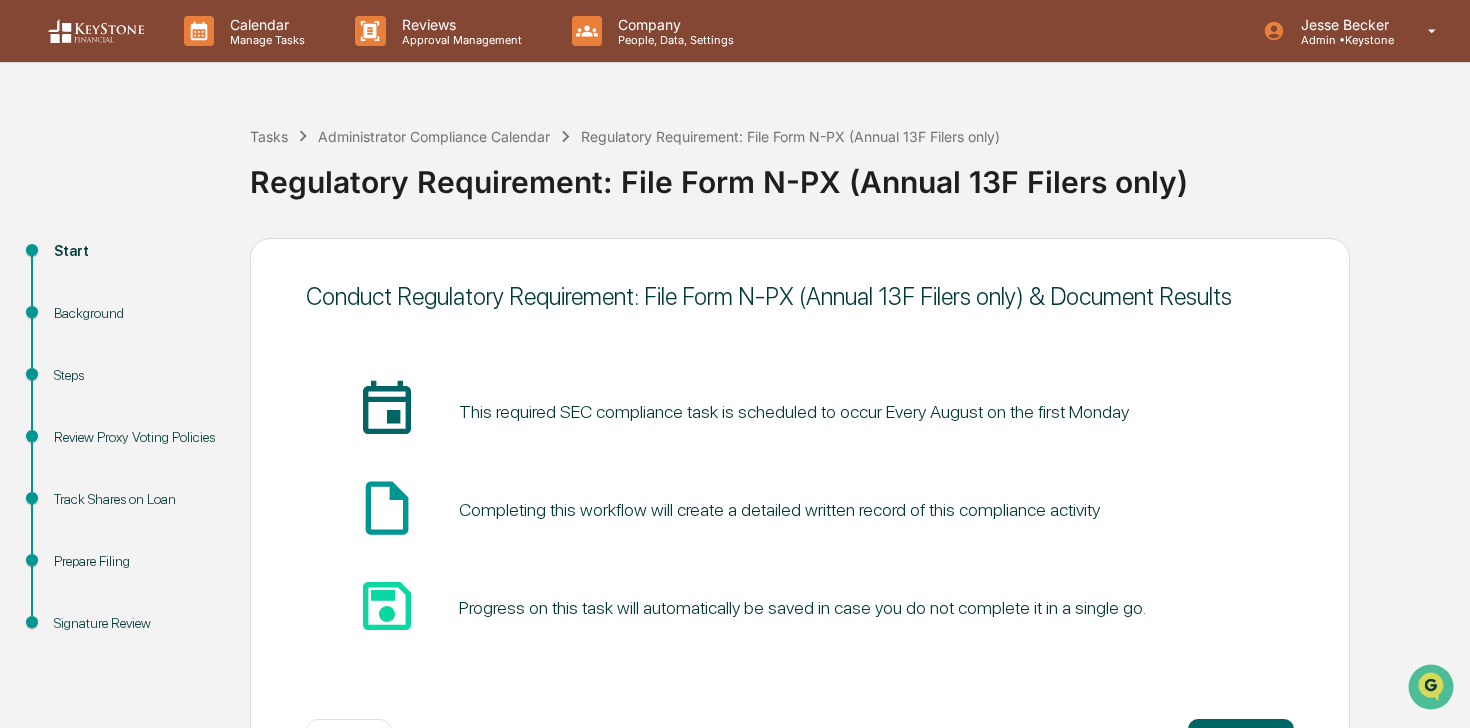 scroll, scrollTop: 78, scrollLeft: 0, axis: vertical 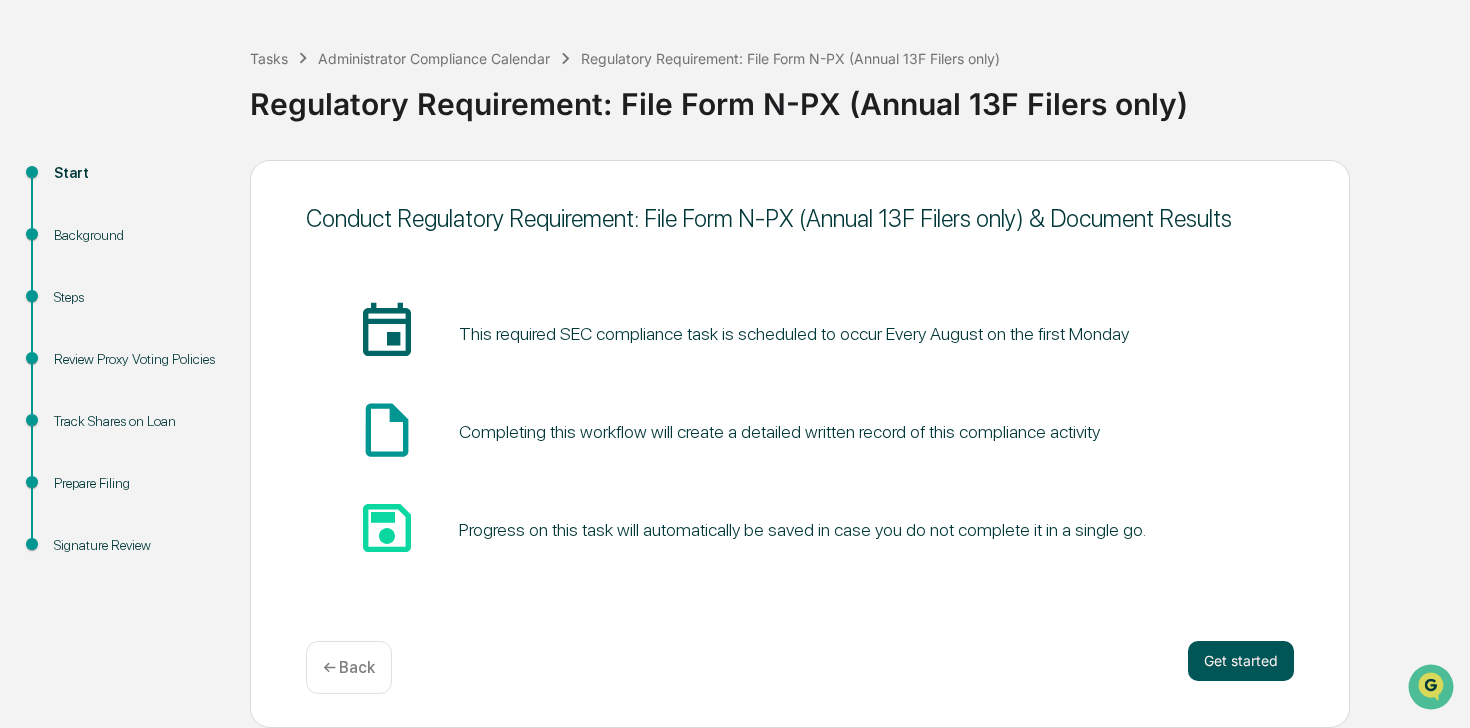 click on "Get started" at bounding box center (1241, 661) 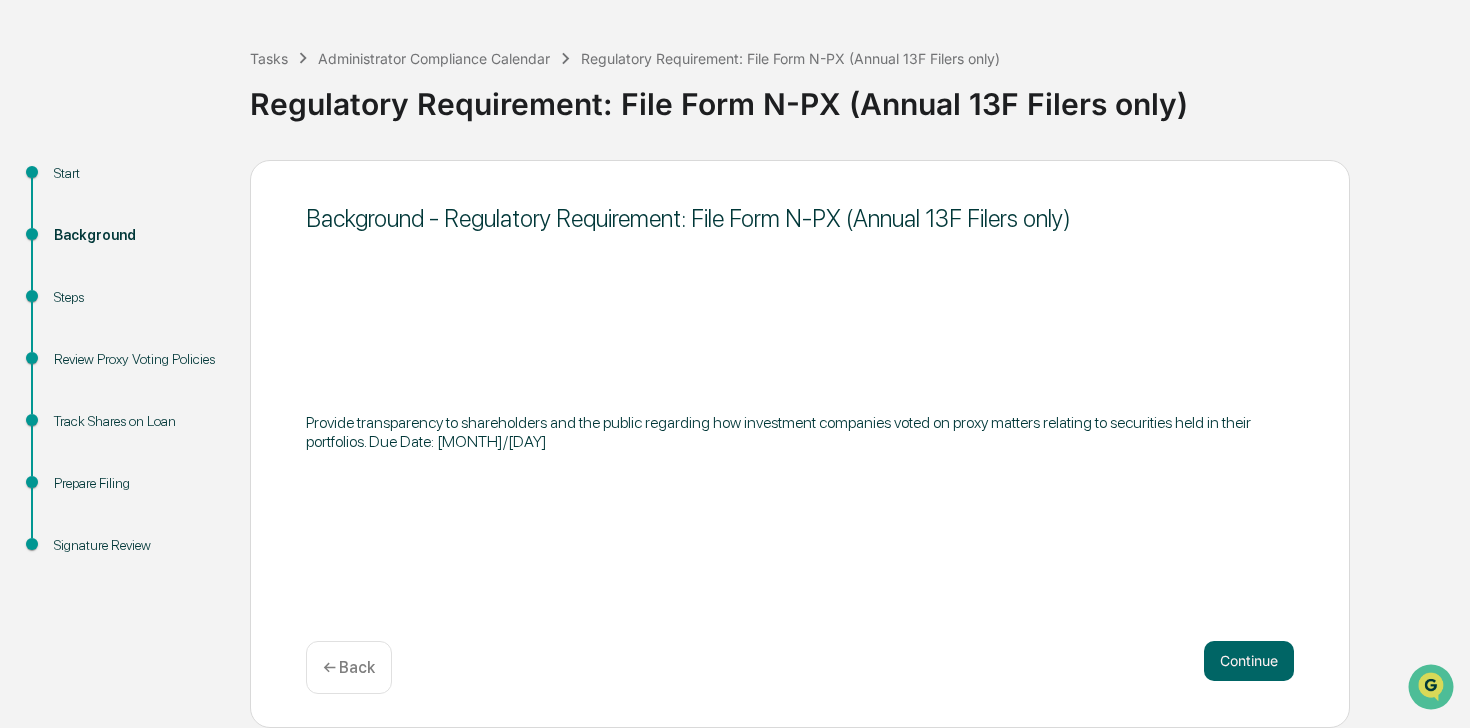 click on "Continue" at bounding box center [1249, 661] 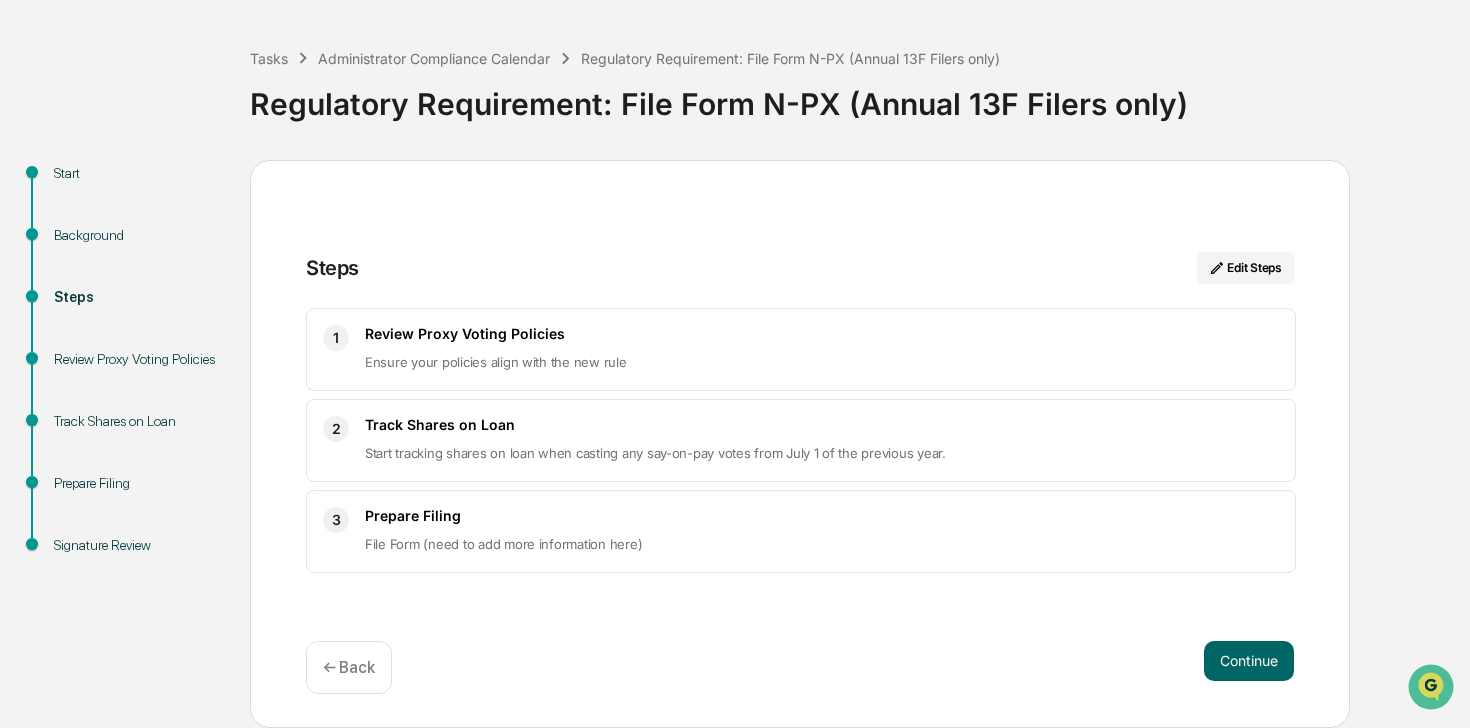 click on "Continue" at bounding box center (1249, 661) 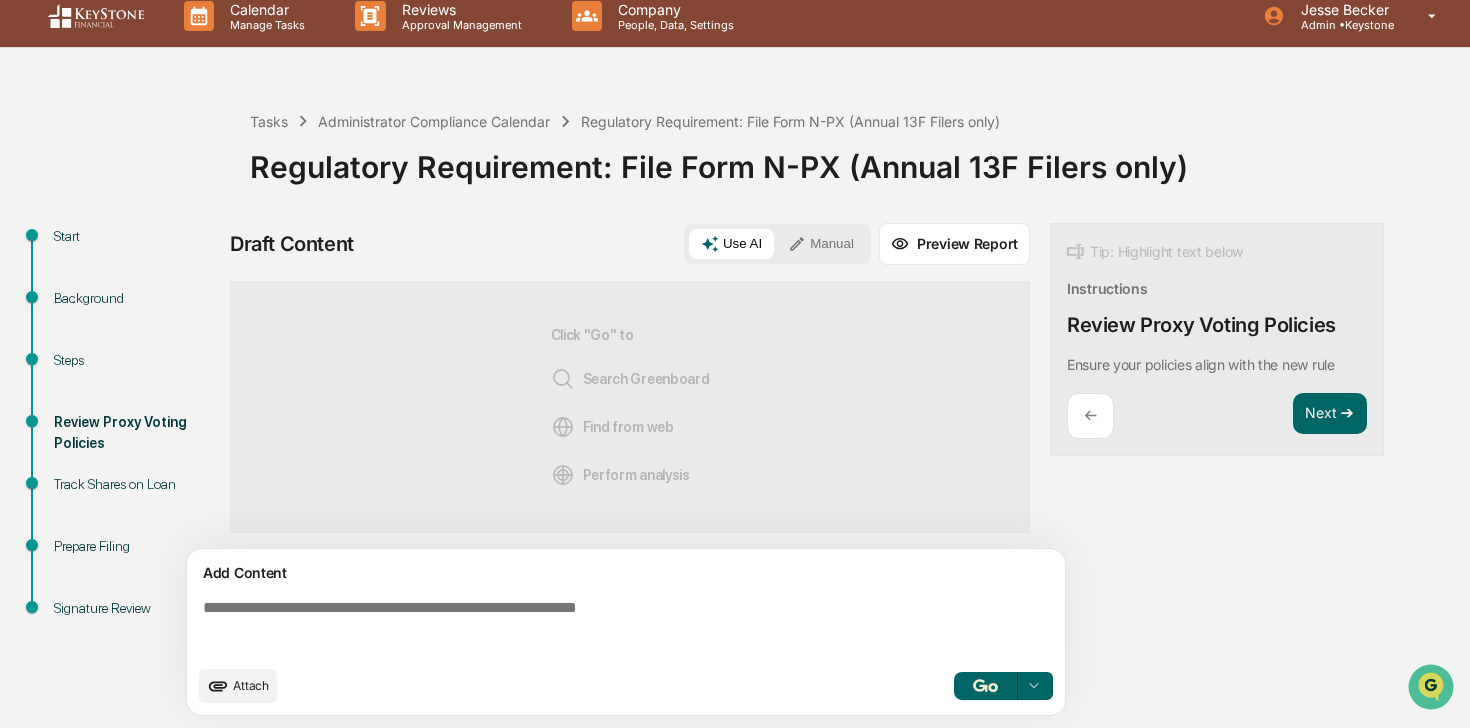 scroll, scrollTop: 16, scrollLeft: 0, axis: vertical 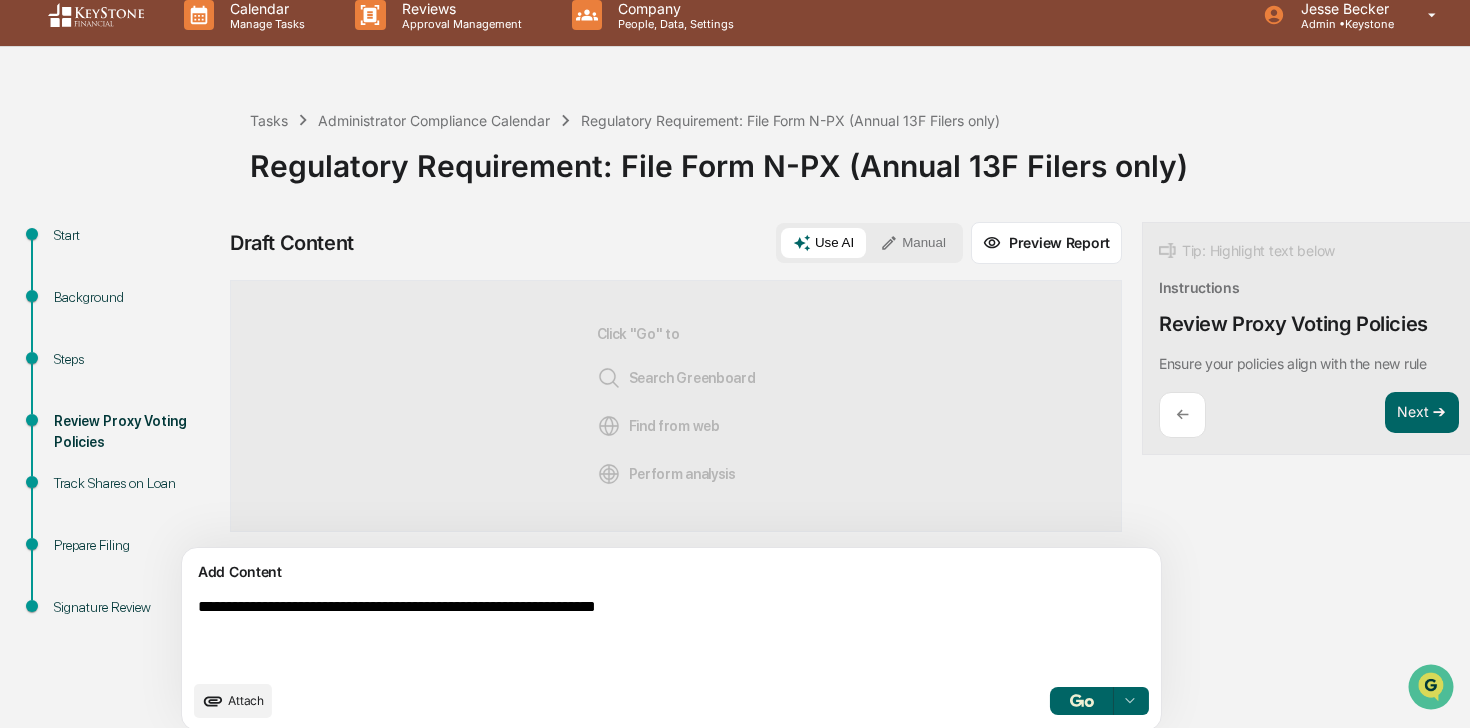 type on "**********" 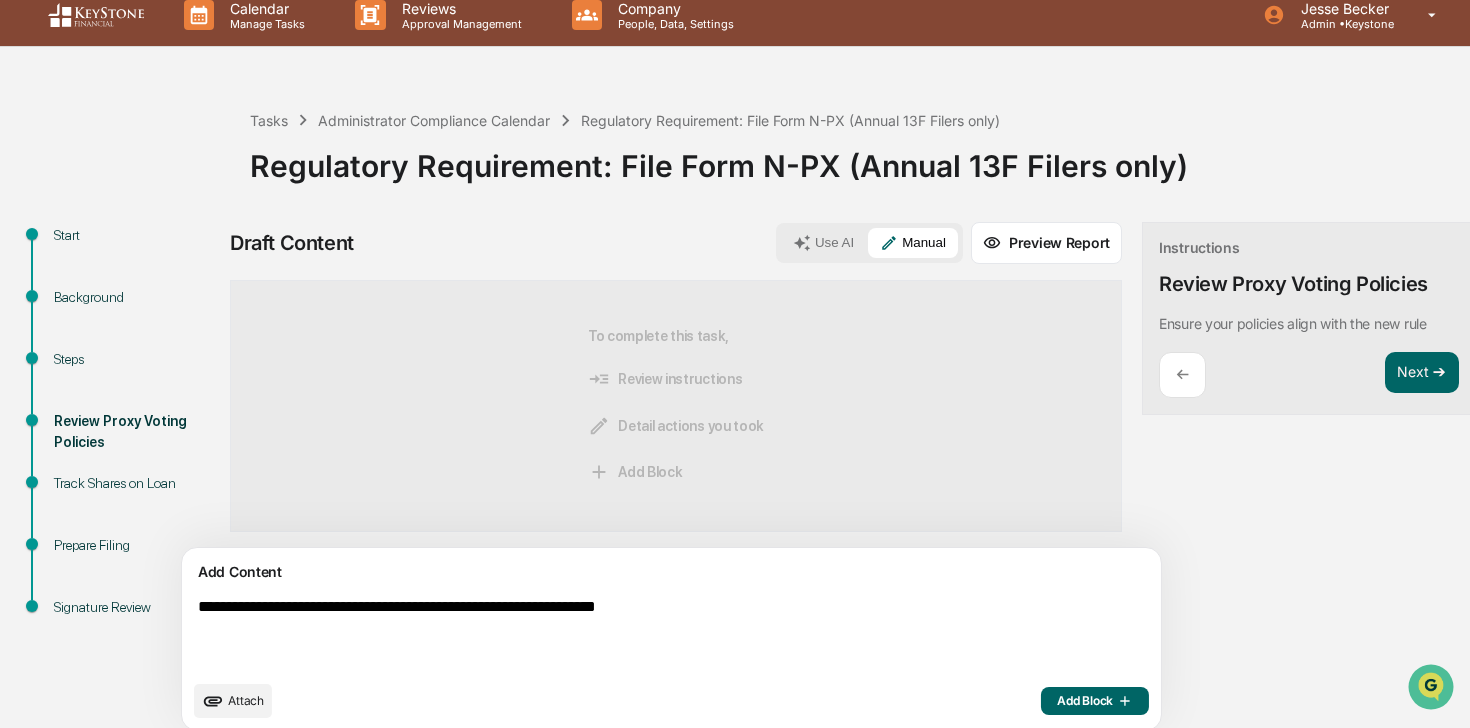 click on "Add Block" at bounding box center [1095, 701] 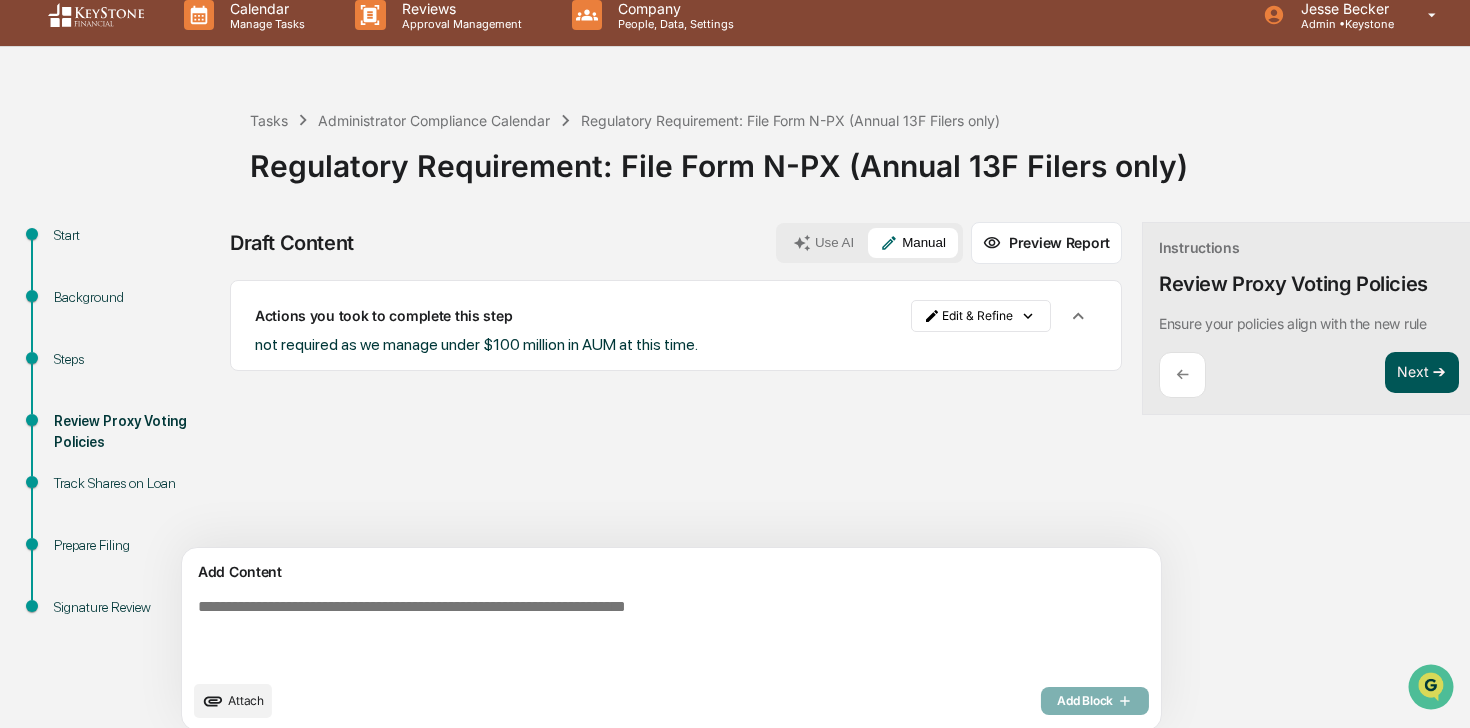 click on "Next ➔" at bounding box center [1422, 373] 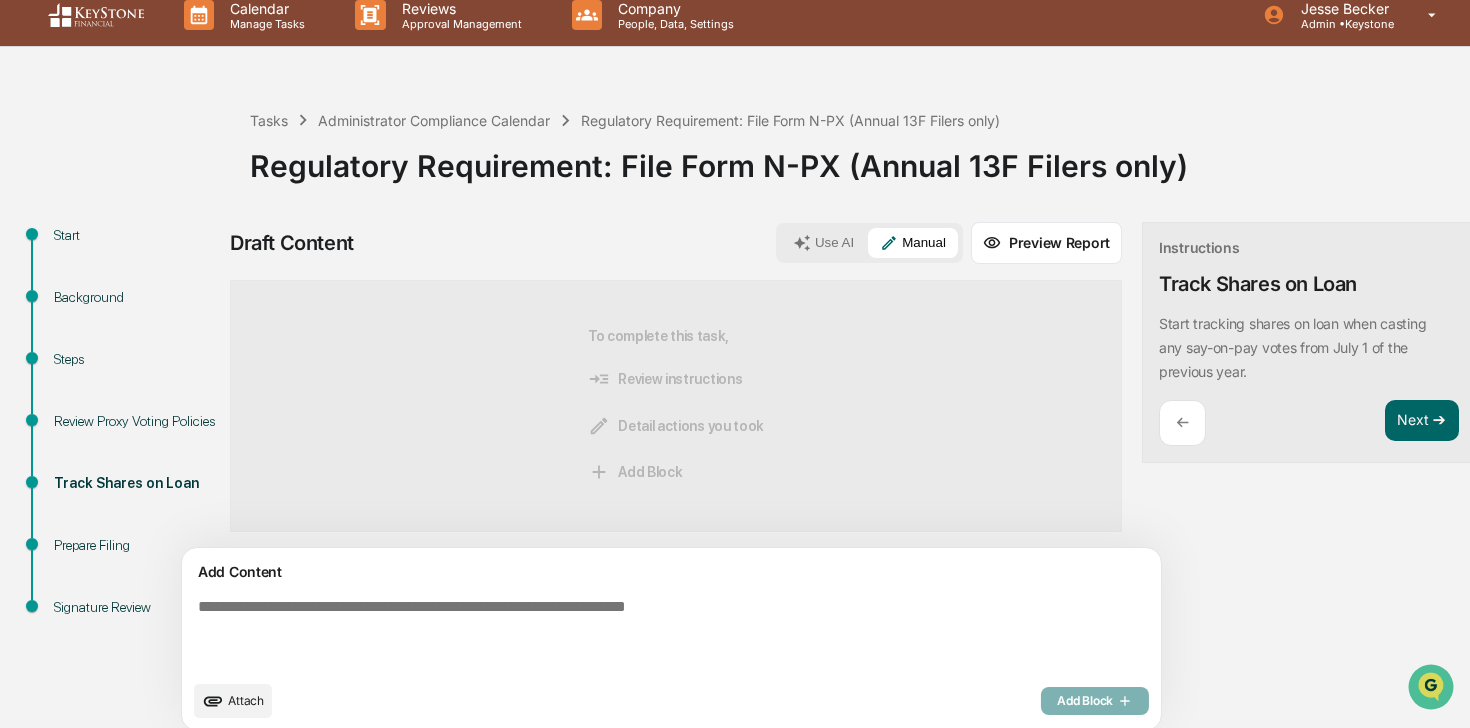 click at bounding box center (625, 634) 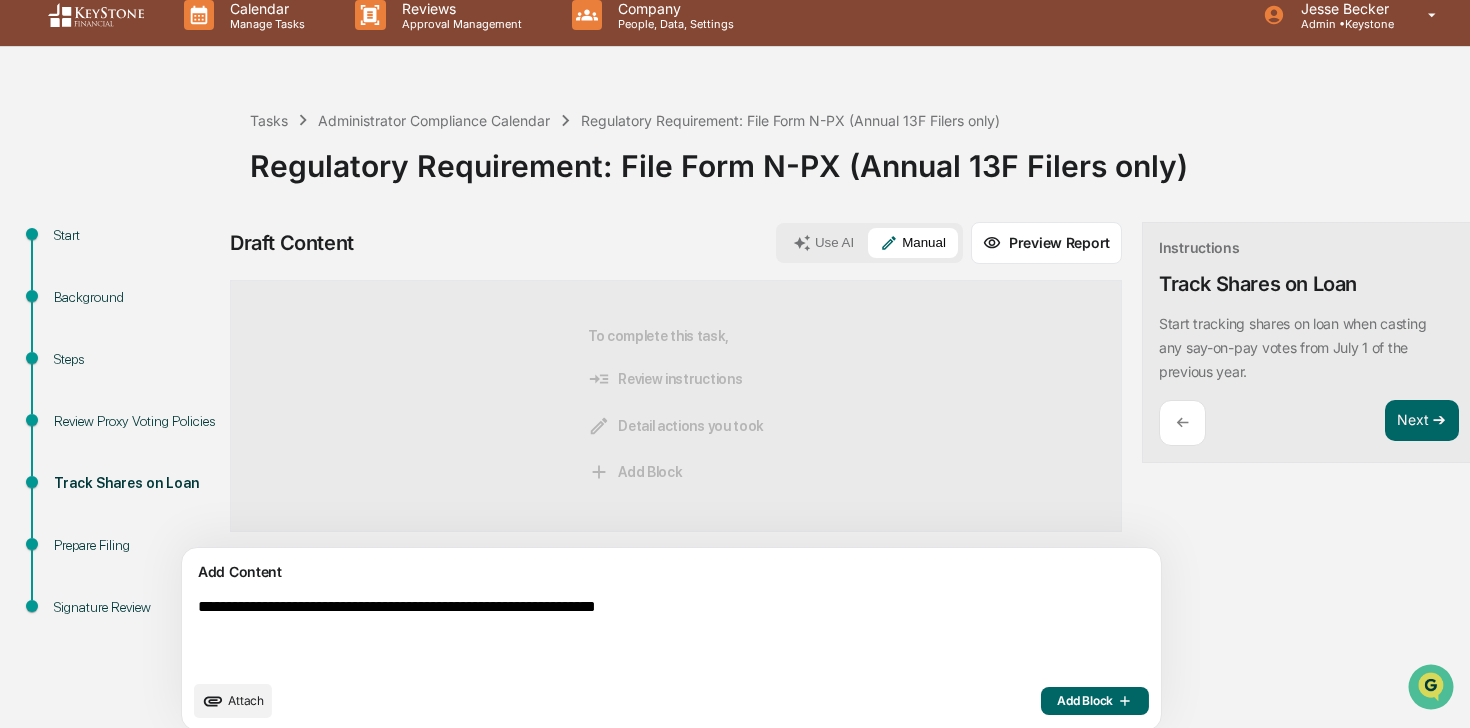 type on "**********" 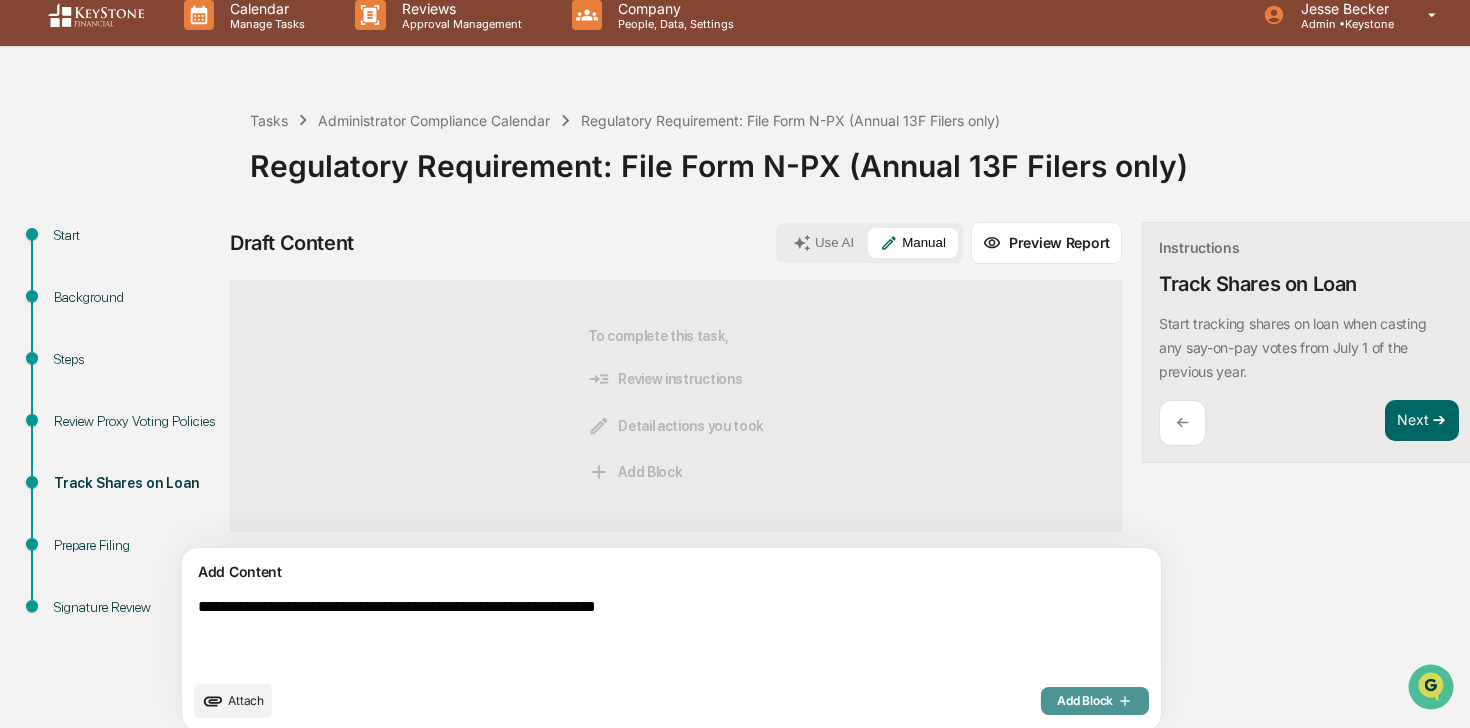 click on "Add Block" at bounding box center (1095, 701) 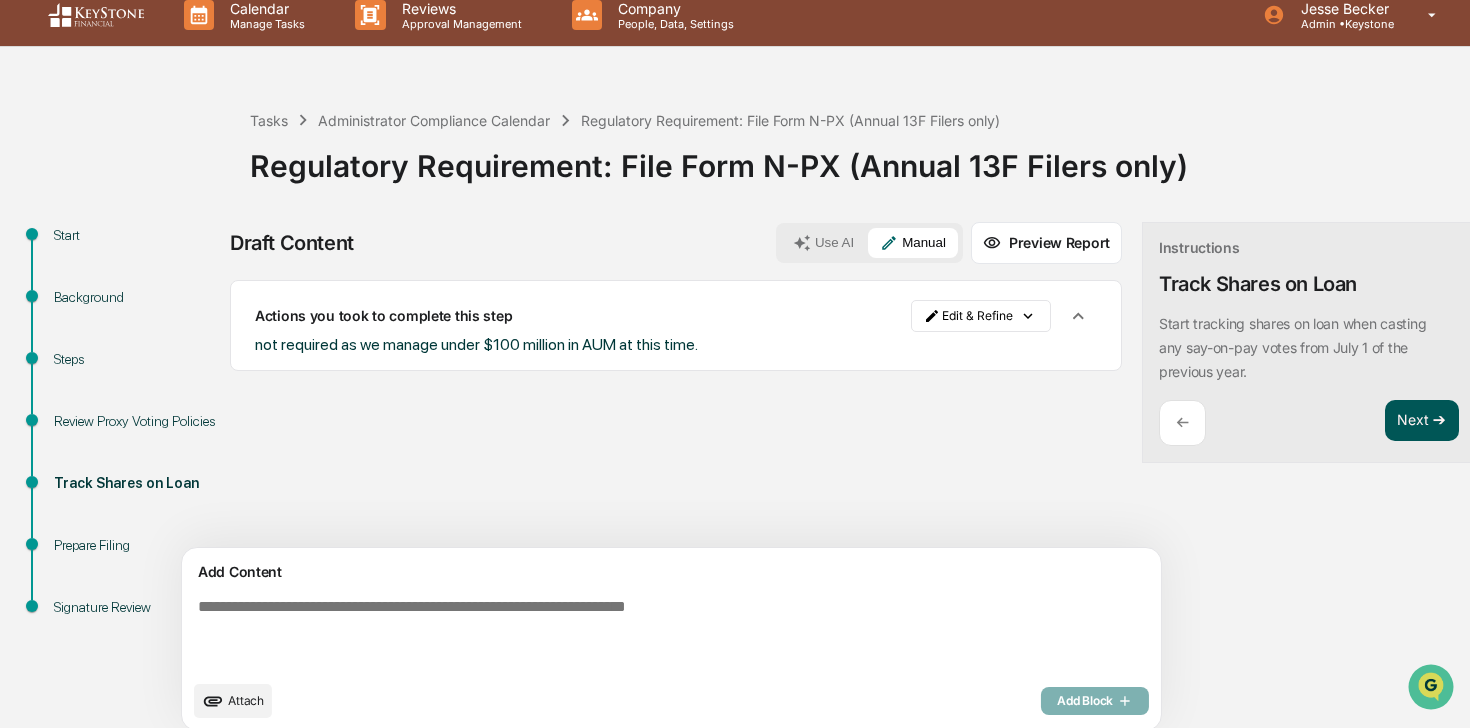 click on "Next ➔" at bounding box center [1422, 421] 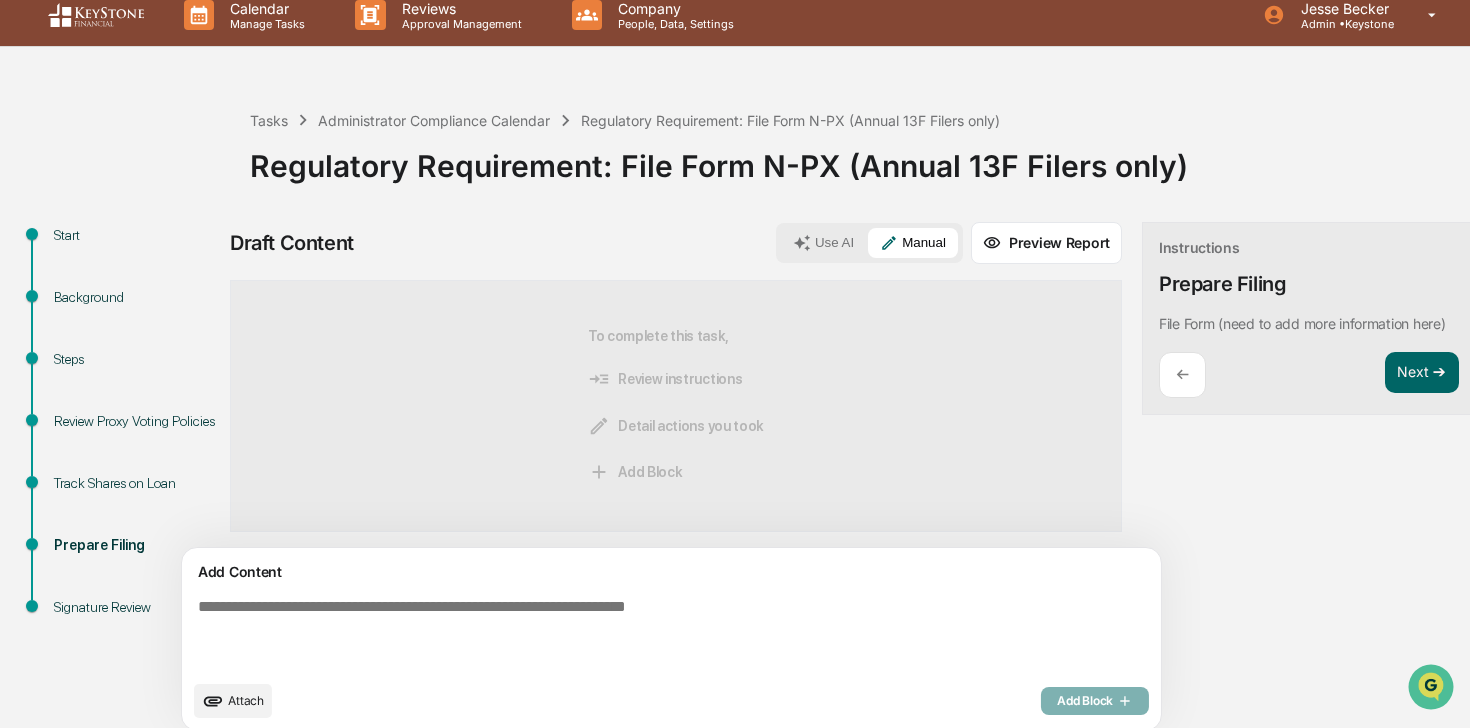 click at bounding box center (625, 634) 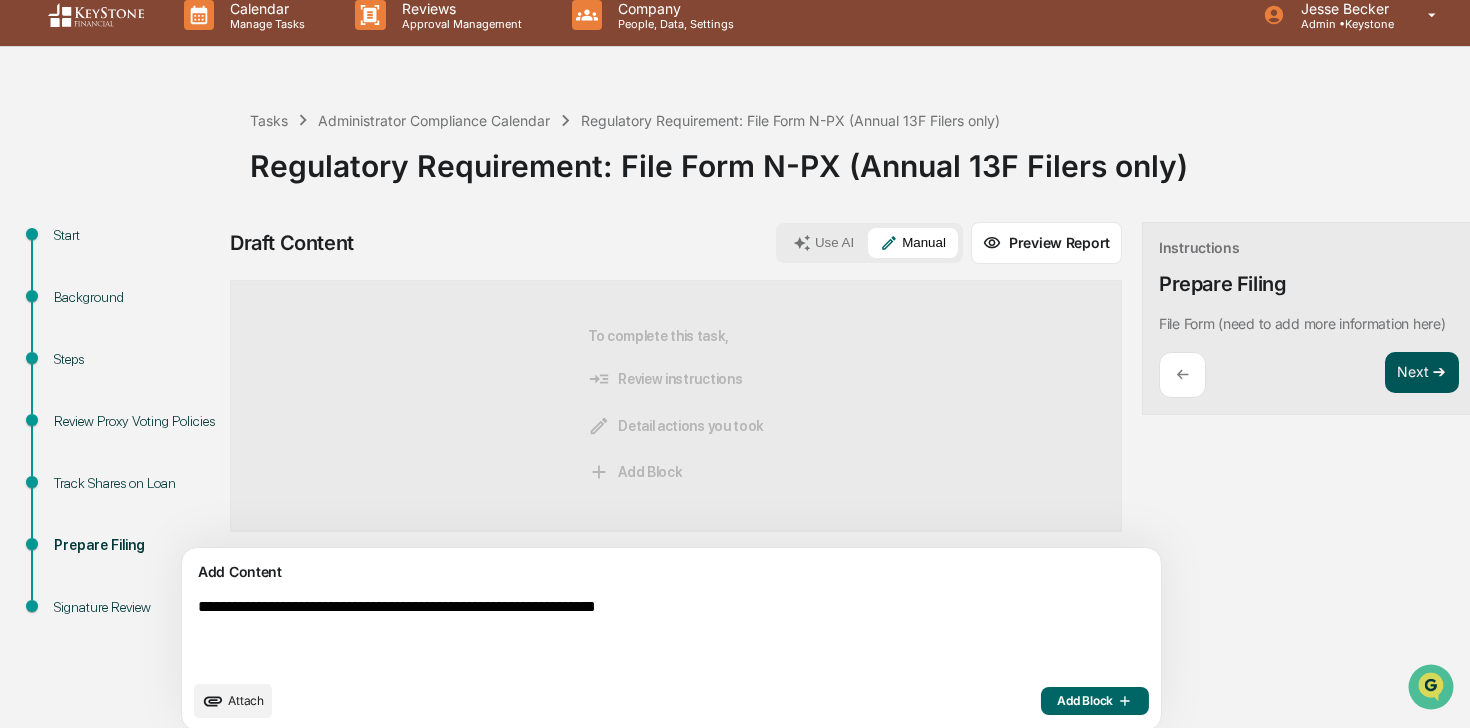 type on "**********" 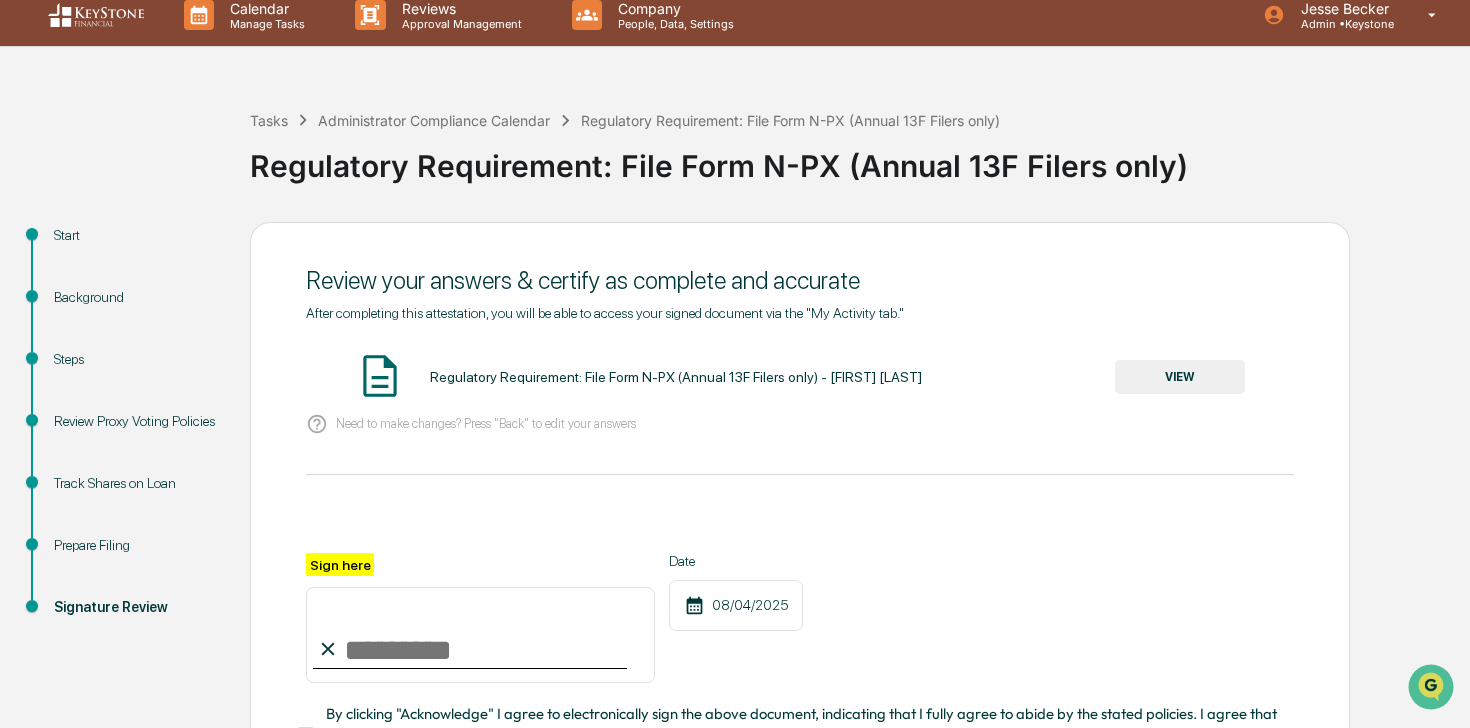 scroll, scrollTop: 193, scrollLeft: 0, axis: vertical 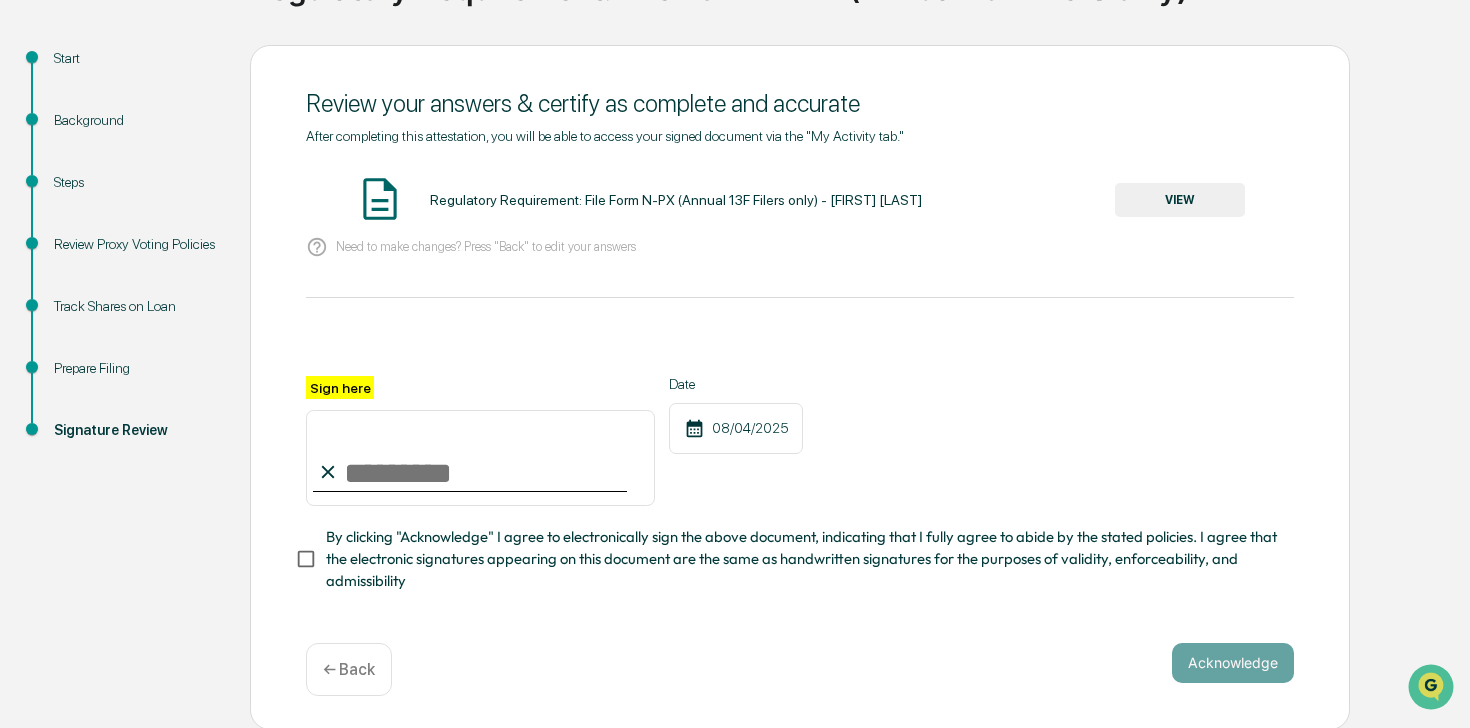 click on "← Back" at bounding box center (349, 669) 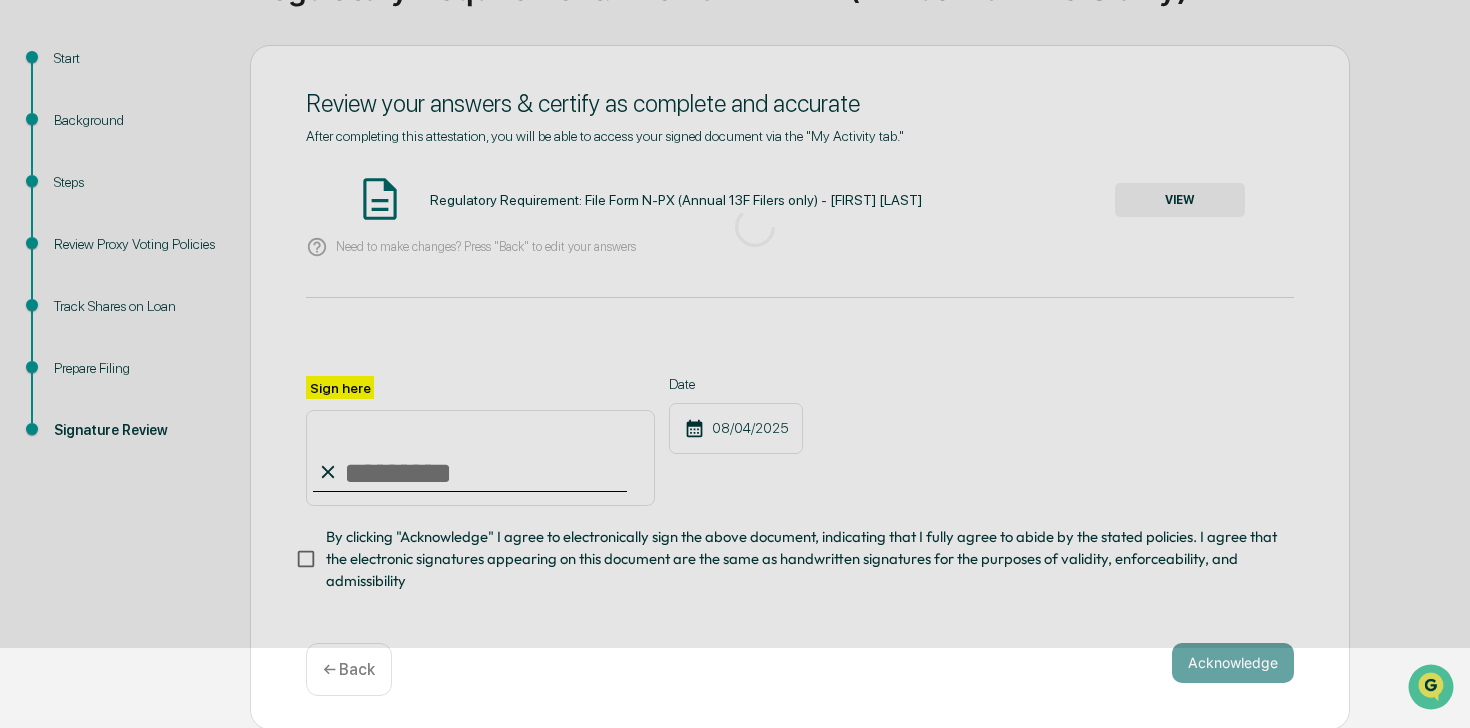 scroll, scrollTop: 16, scrollLeft: 0, axis: vertical 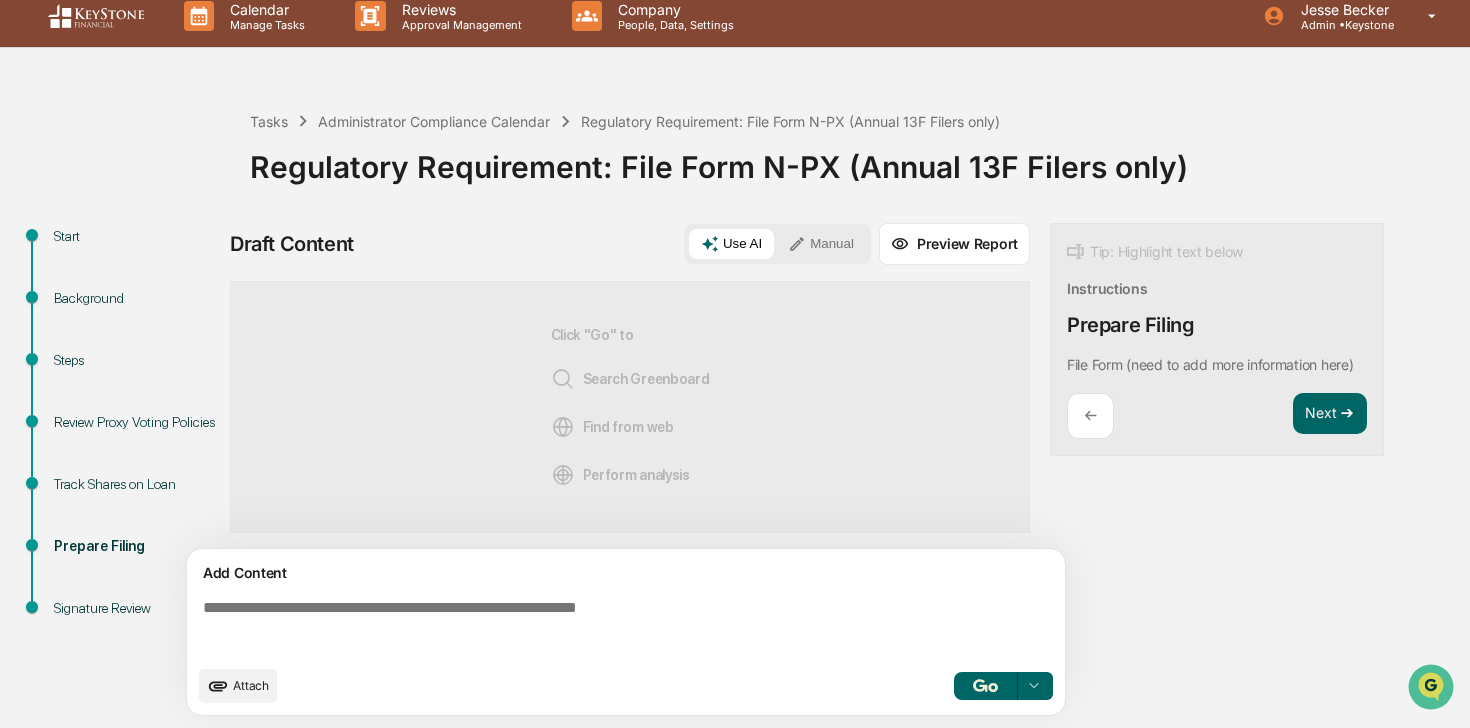 click 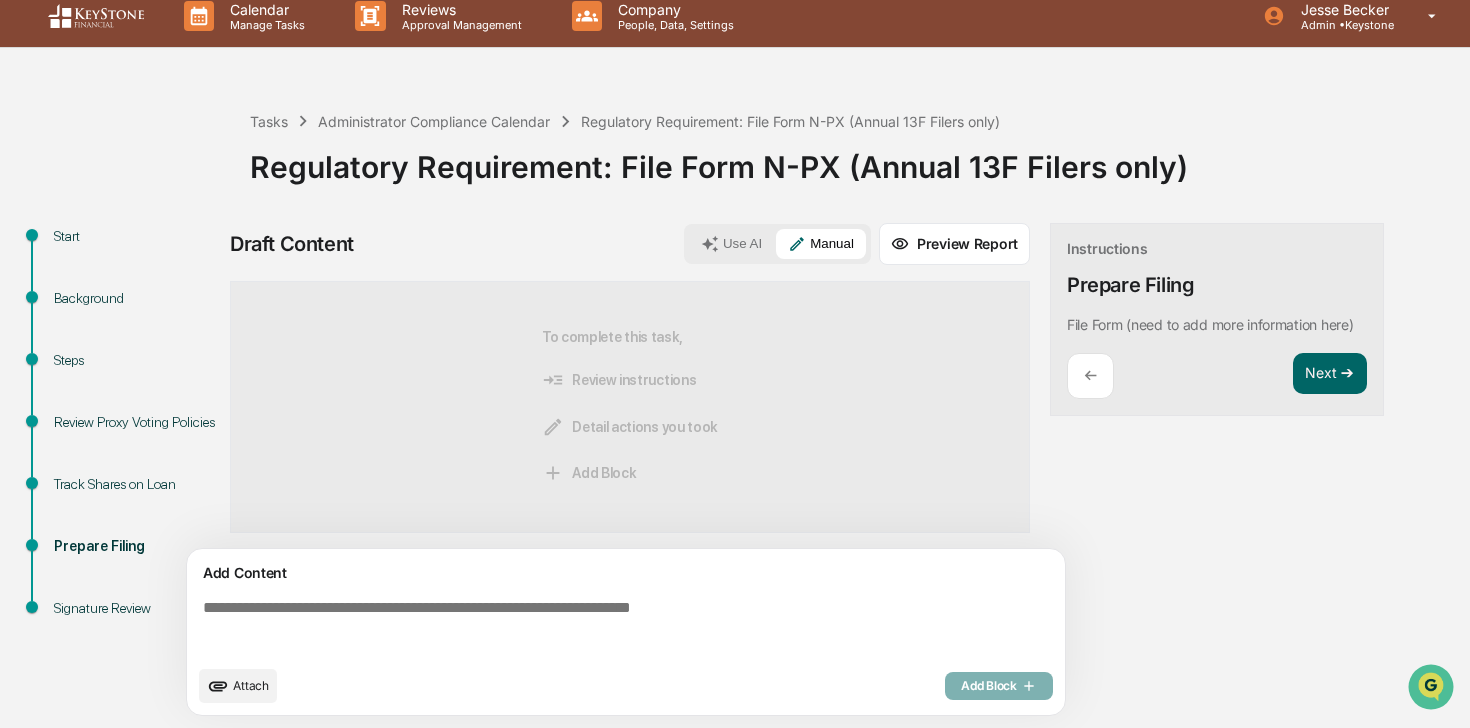 click at bounding box center (630, 627) 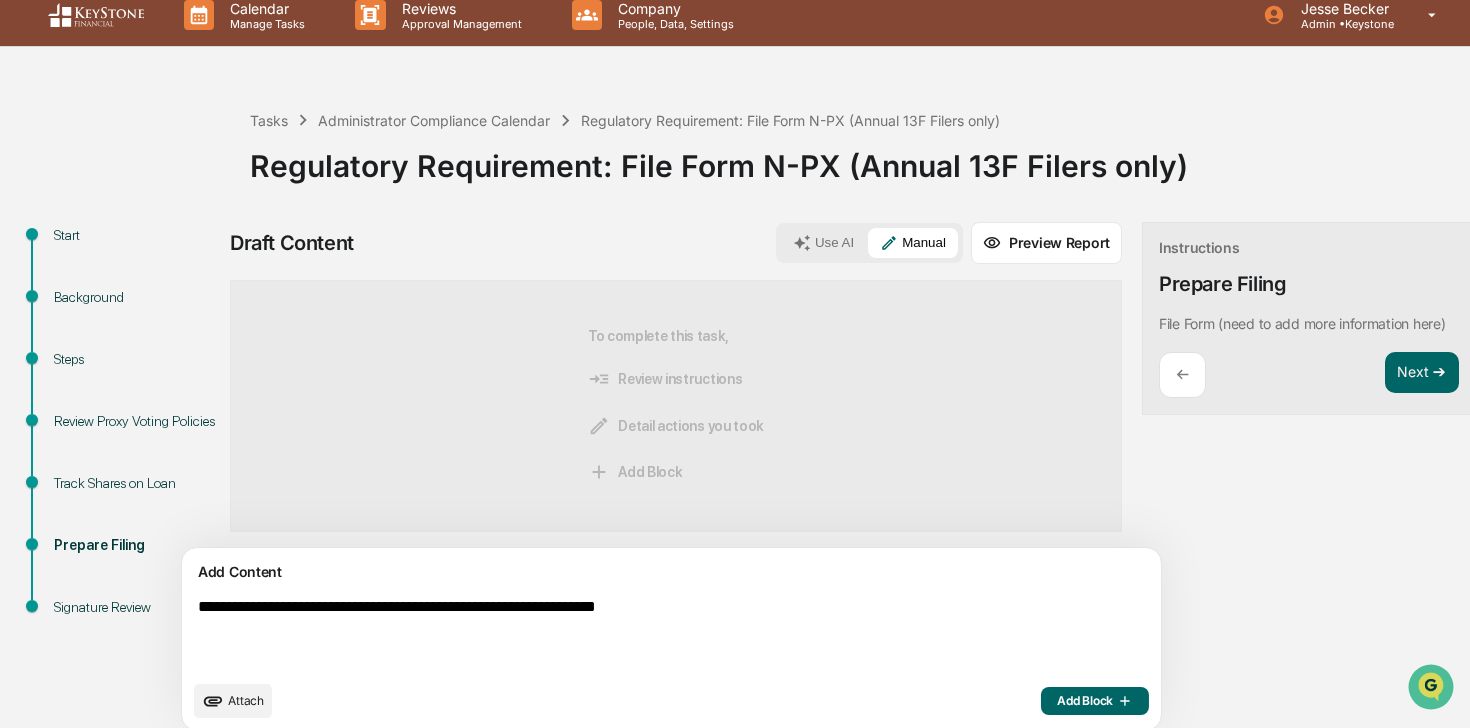 type on "**********" 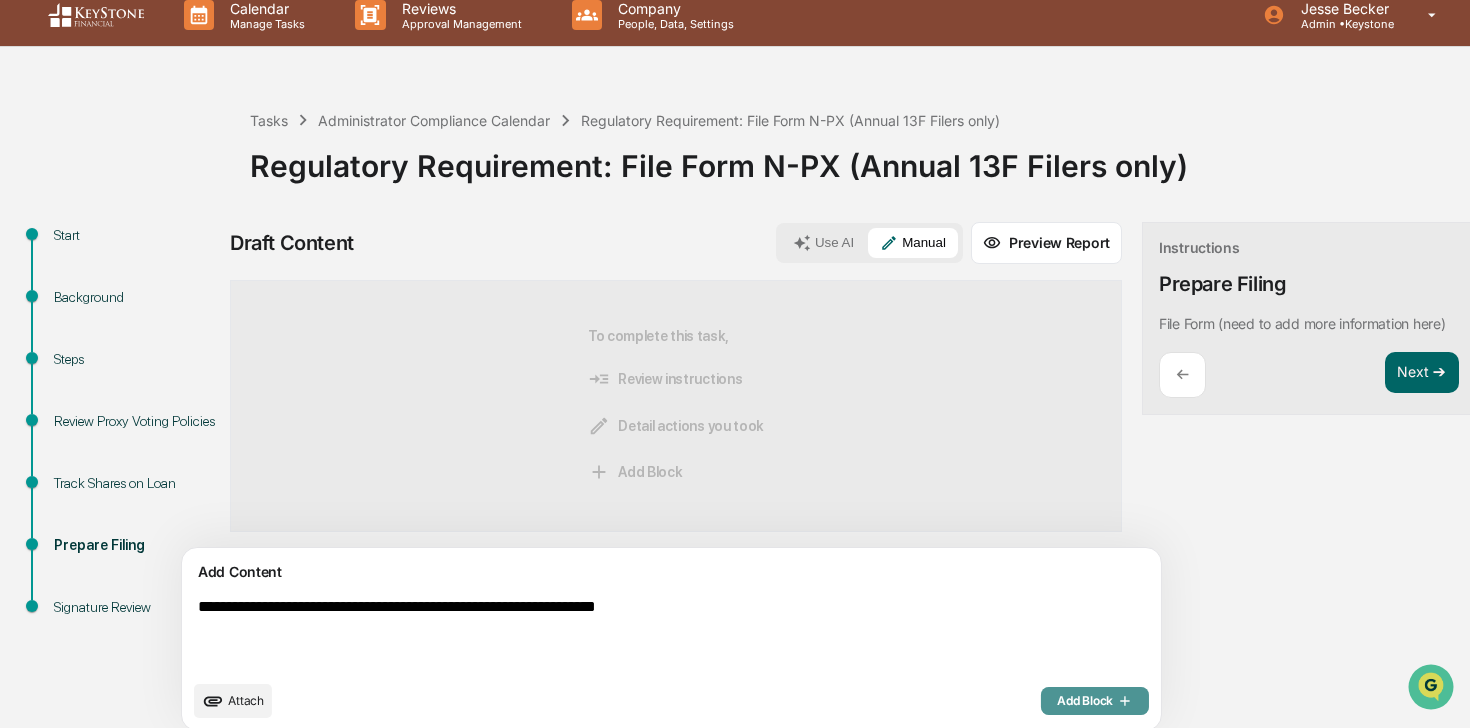 click on "Add Block" at bounding box center (1095, 701) 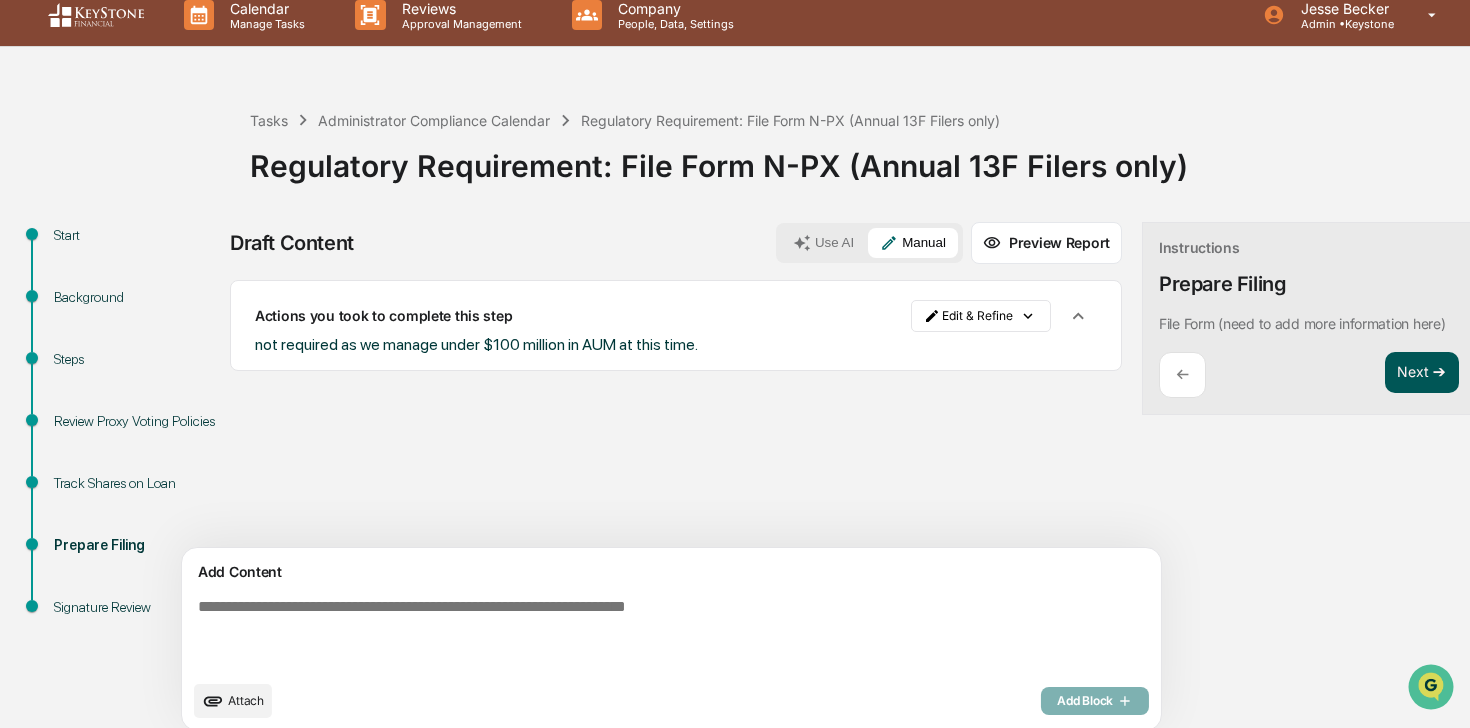 click on "Next ➔" at bounding box center (1422, 373) 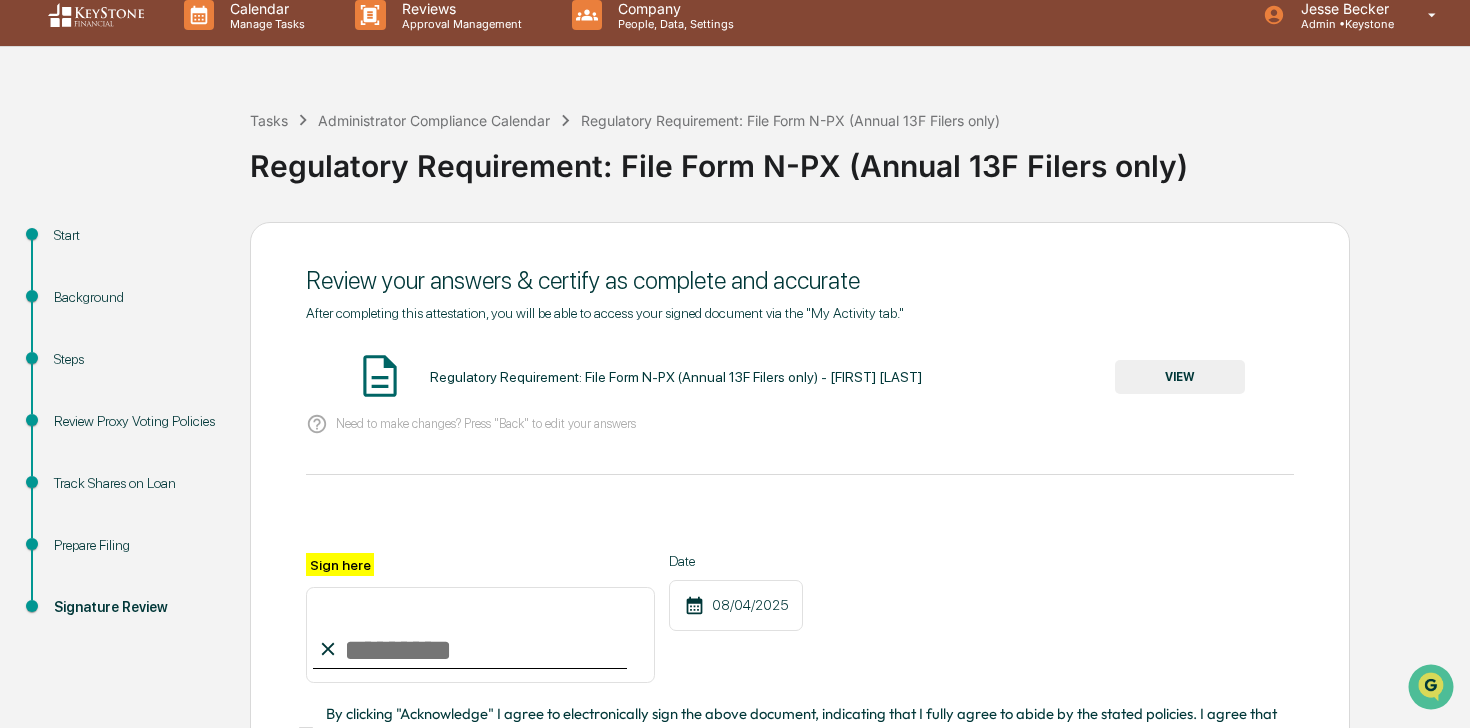 click on "VIEW" at bounding box center [1180, 377] 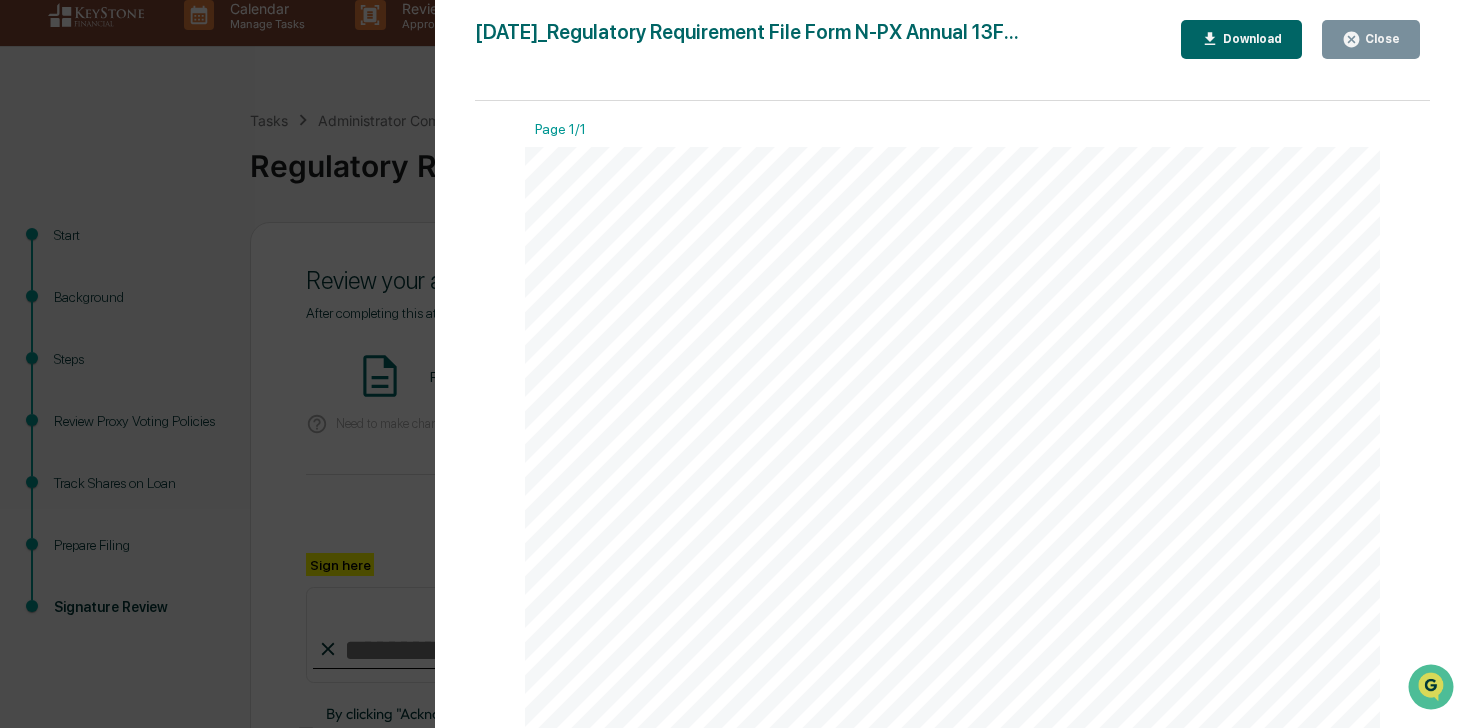 click on "Close" at bounding box center (1371, 39) 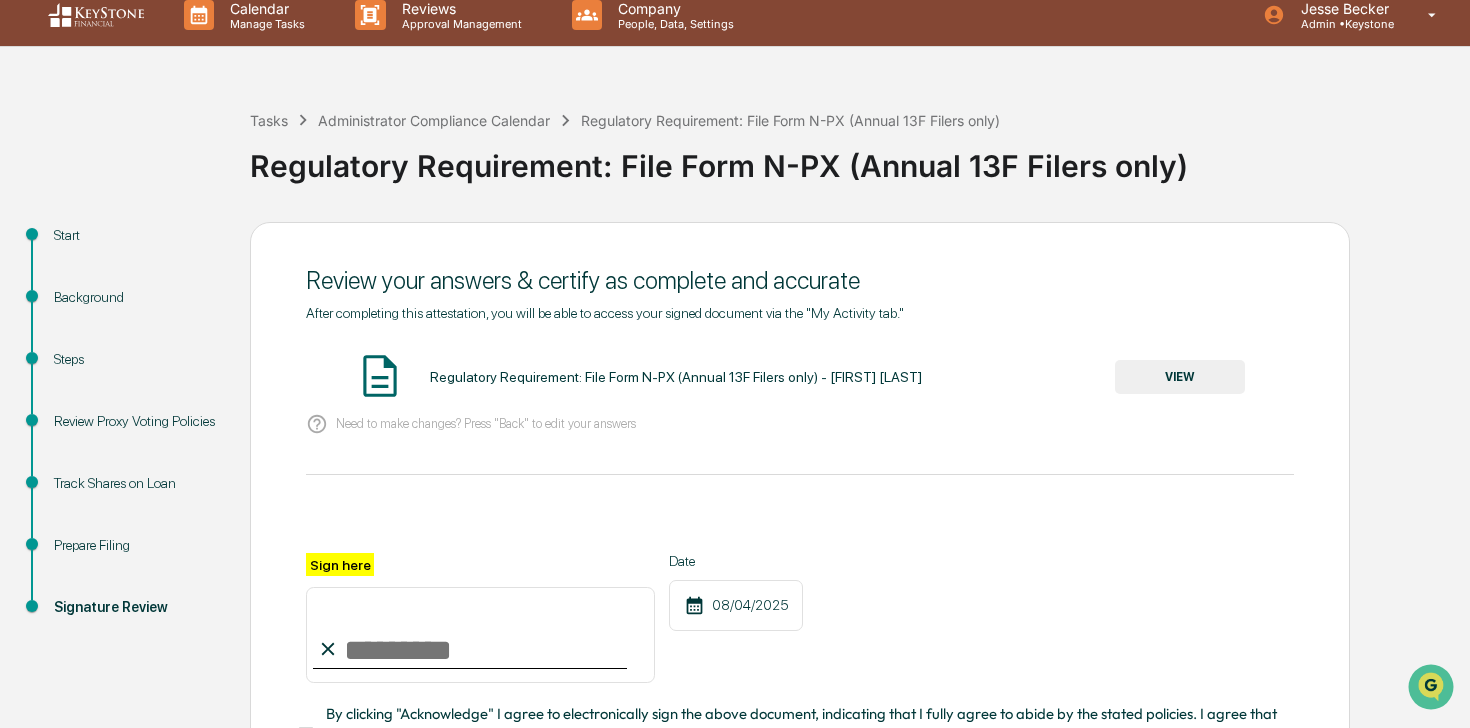 scroll, scrollTop: 193, scrollLeft: 0, axis: vertical 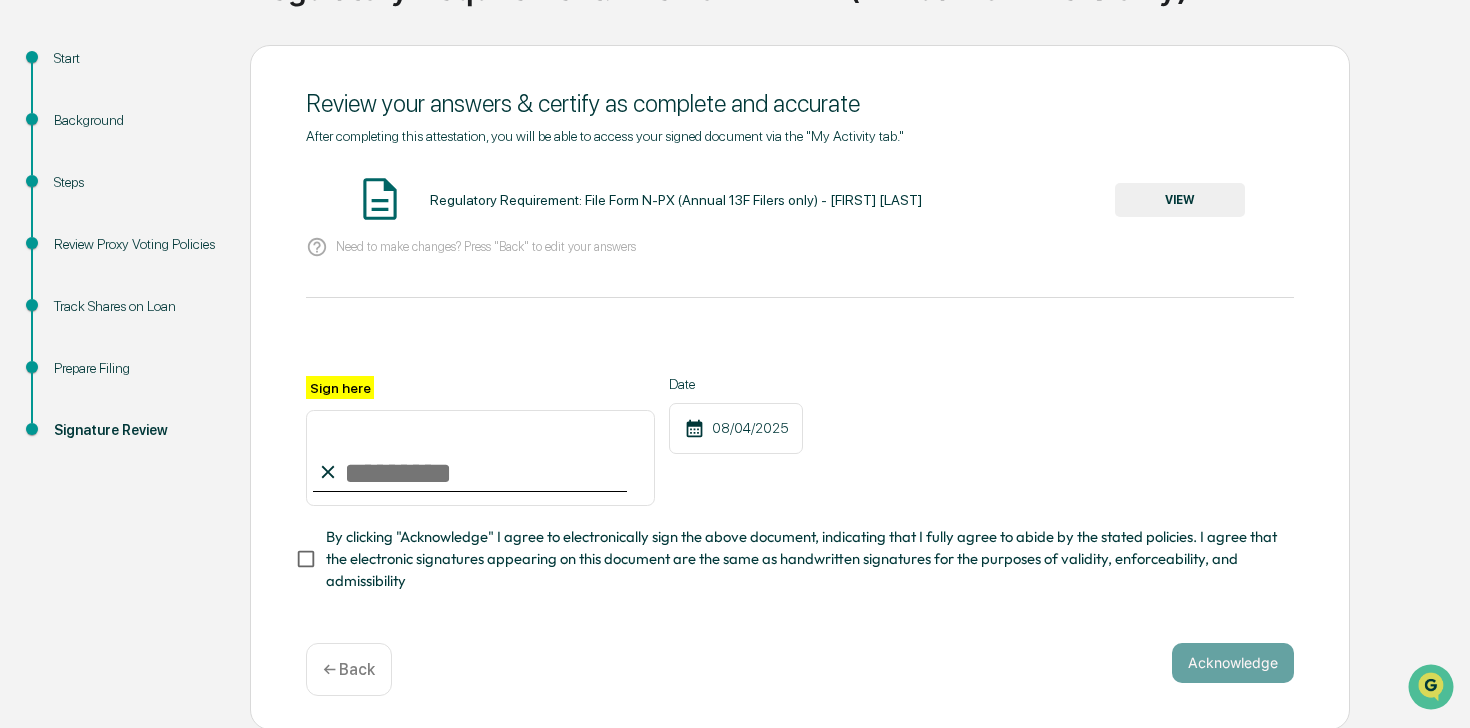 click on "Sign here" at bounding box center (480, 458) 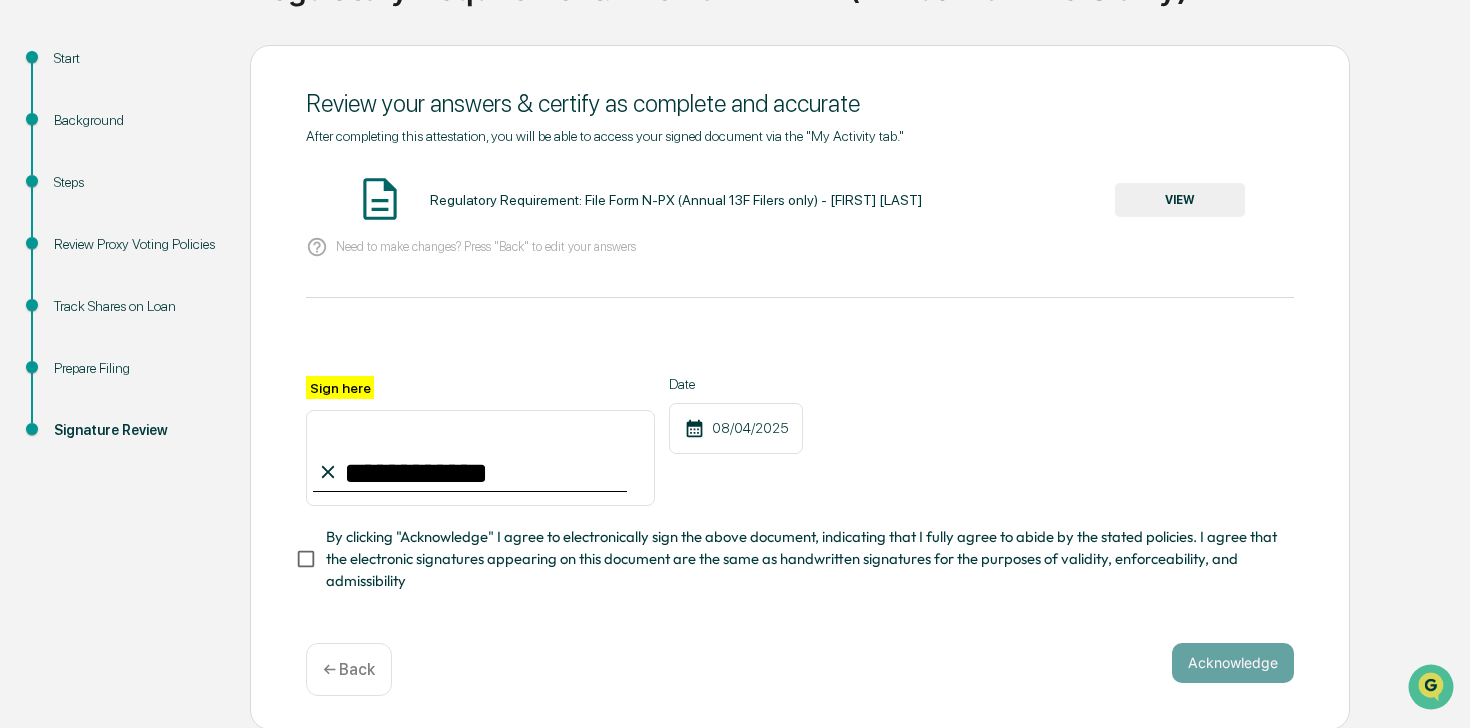 type on "**********" 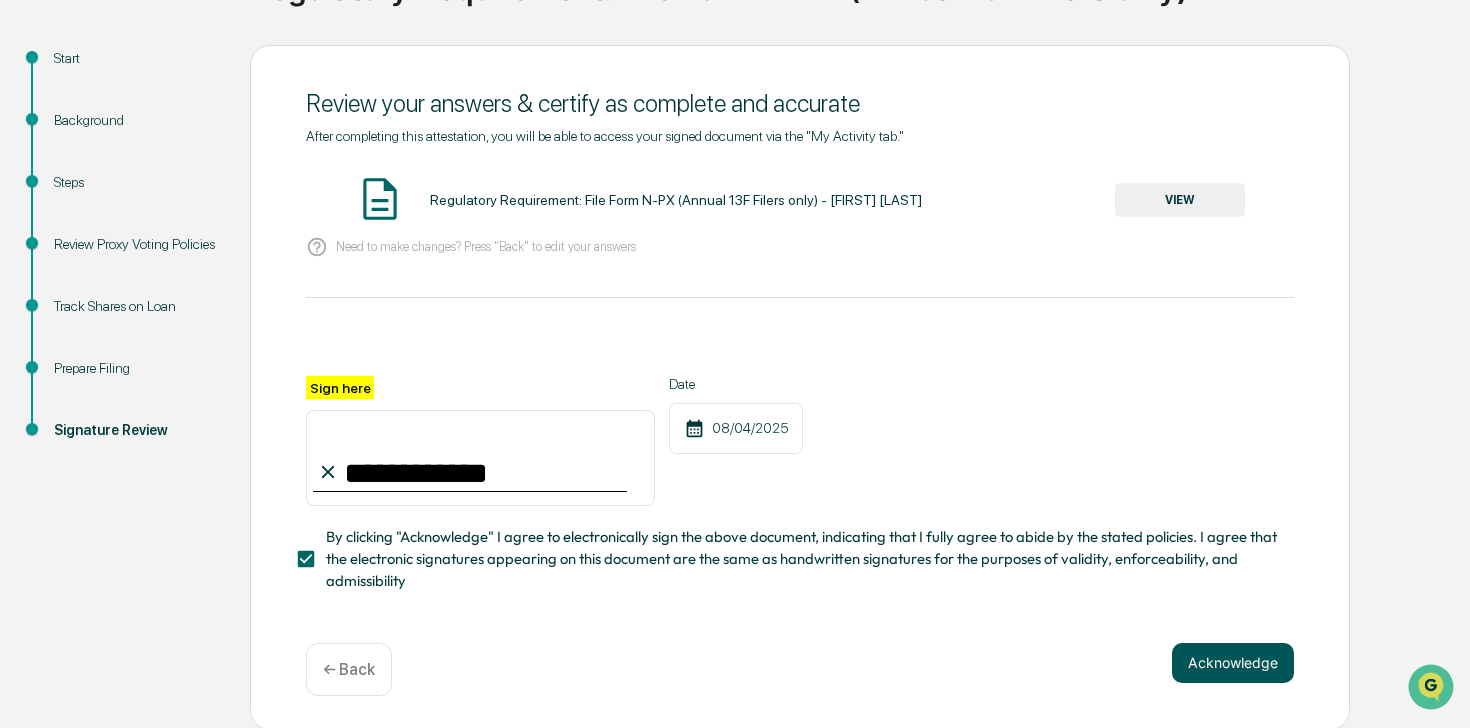 click on "Acknowledge" at bounding box center (1233, 663) 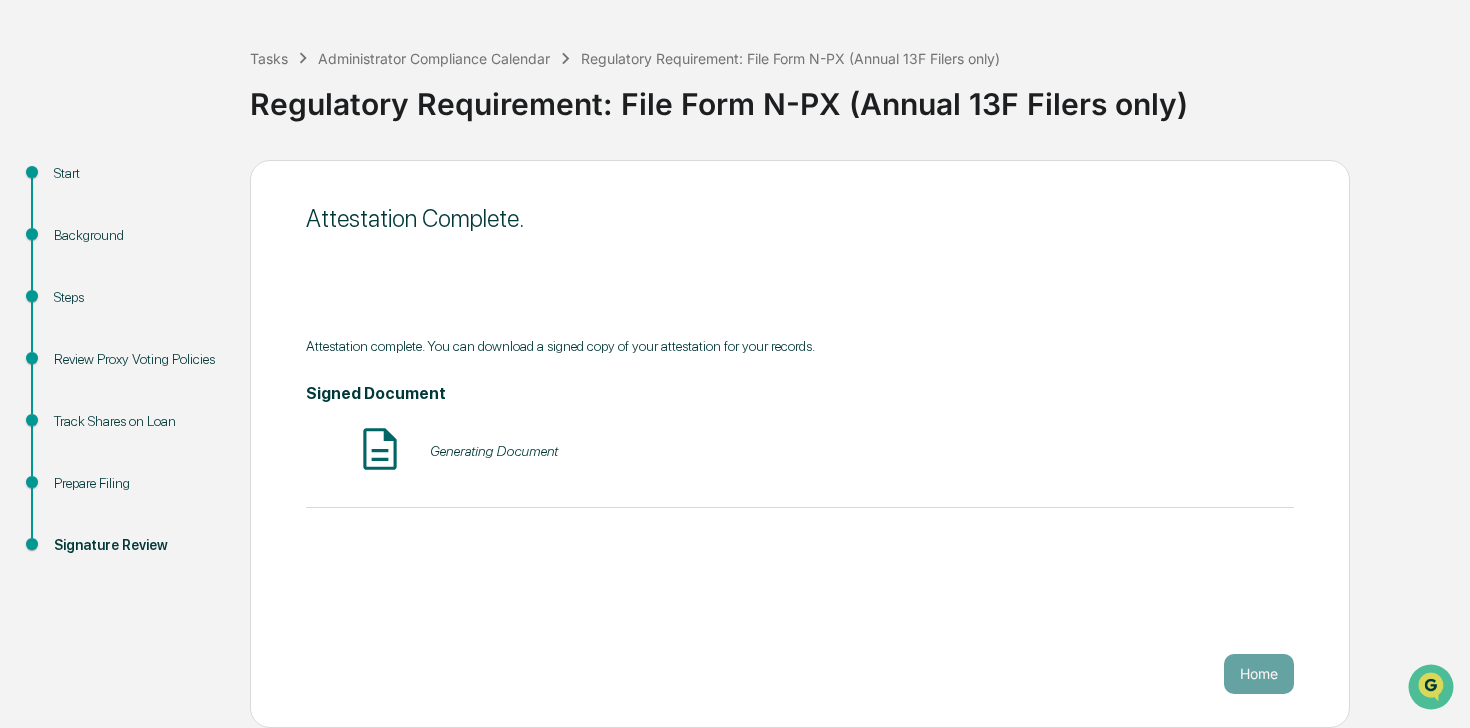 scroll, scrollTop: 78, scrollLeft: 0, axis: vertical 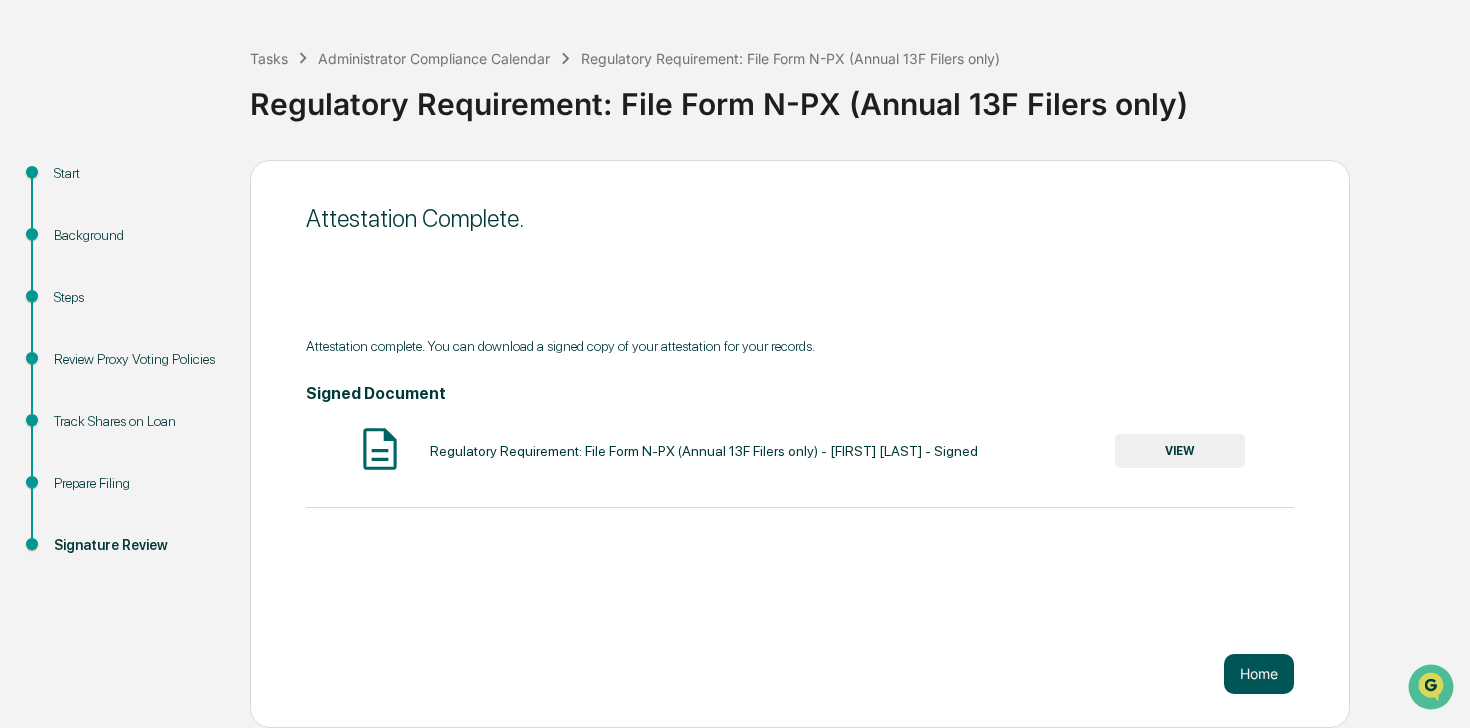 click on "Home" at bounding box center (1259, 674) 